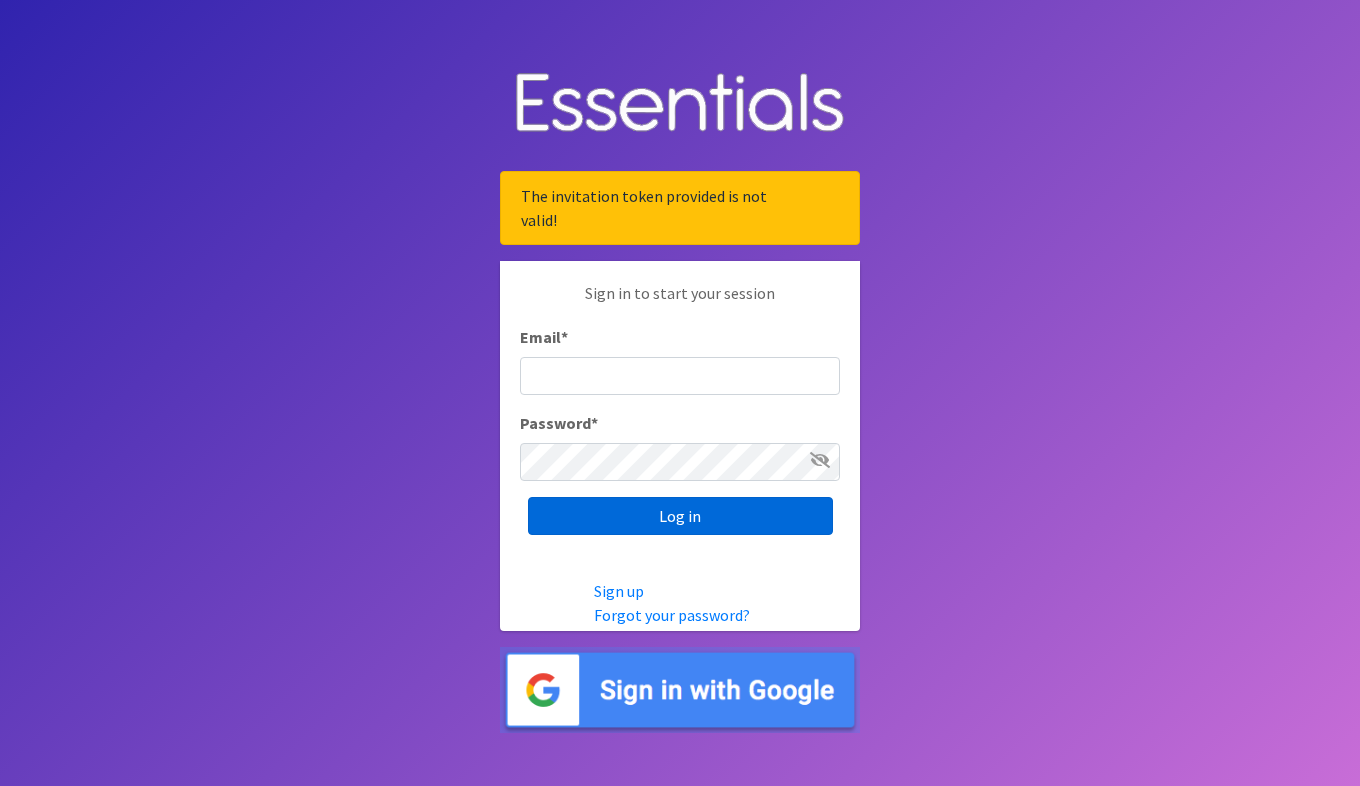 scroll, scrollTop: 0, scrollLeft: 0, axis: both 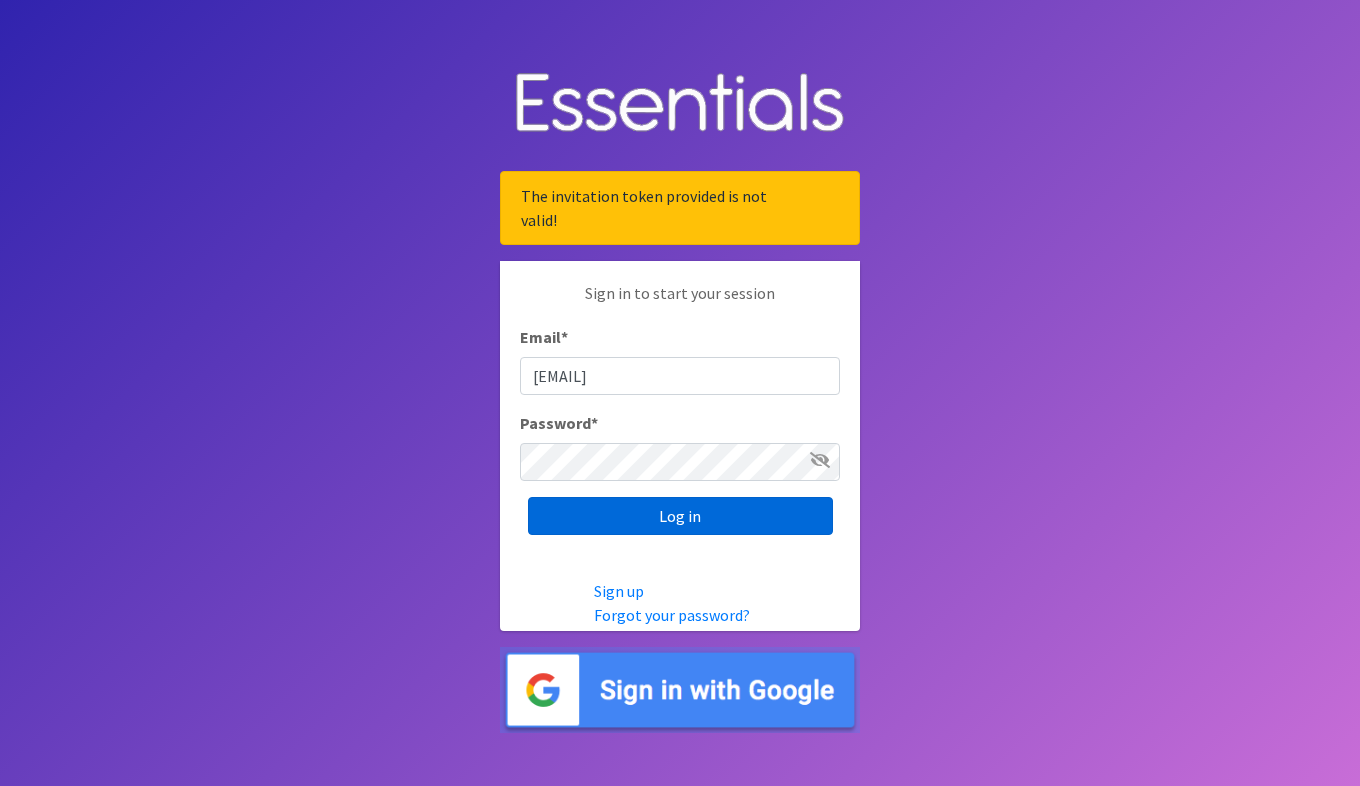 click on "Log in" at bounding box center (680, 516) 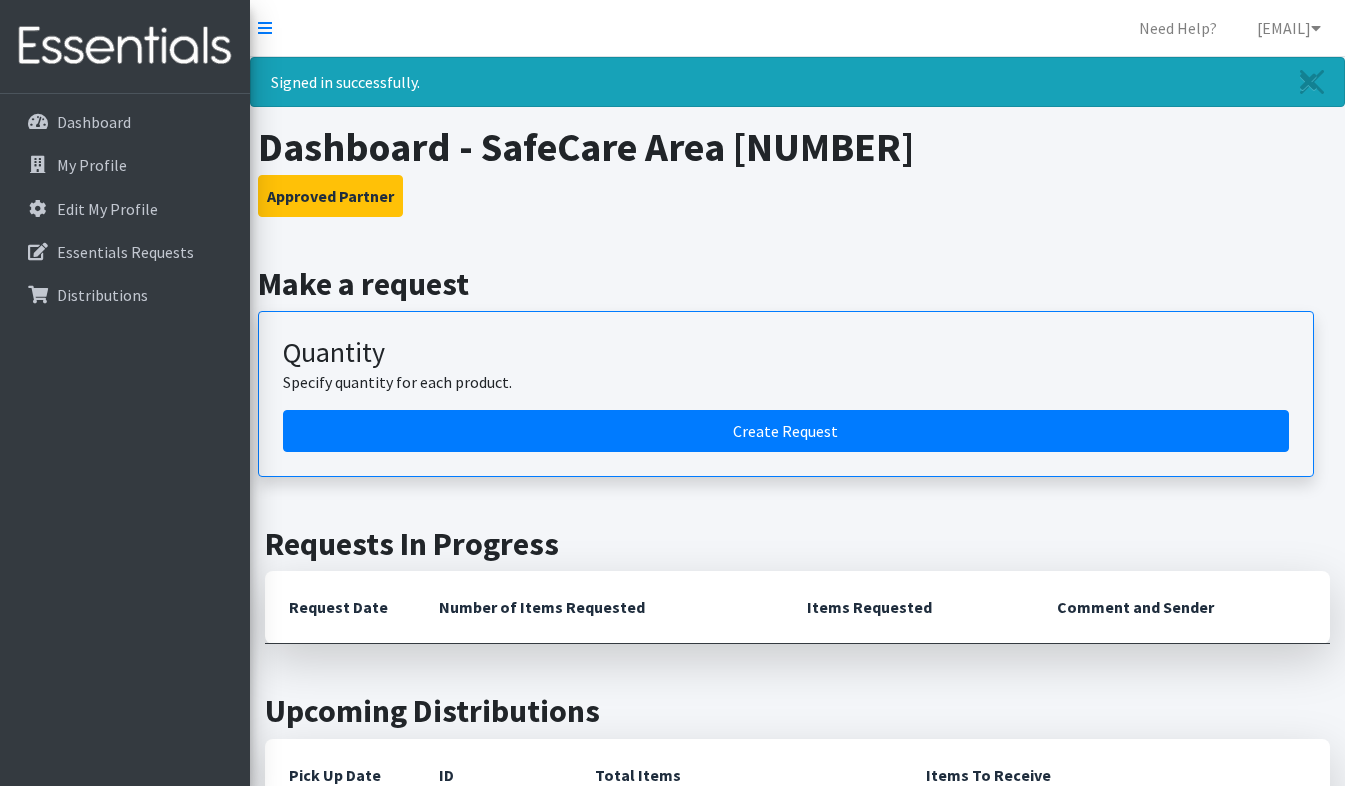 scroll, scrollTop: 0, scrollLeft: 0, axis: both 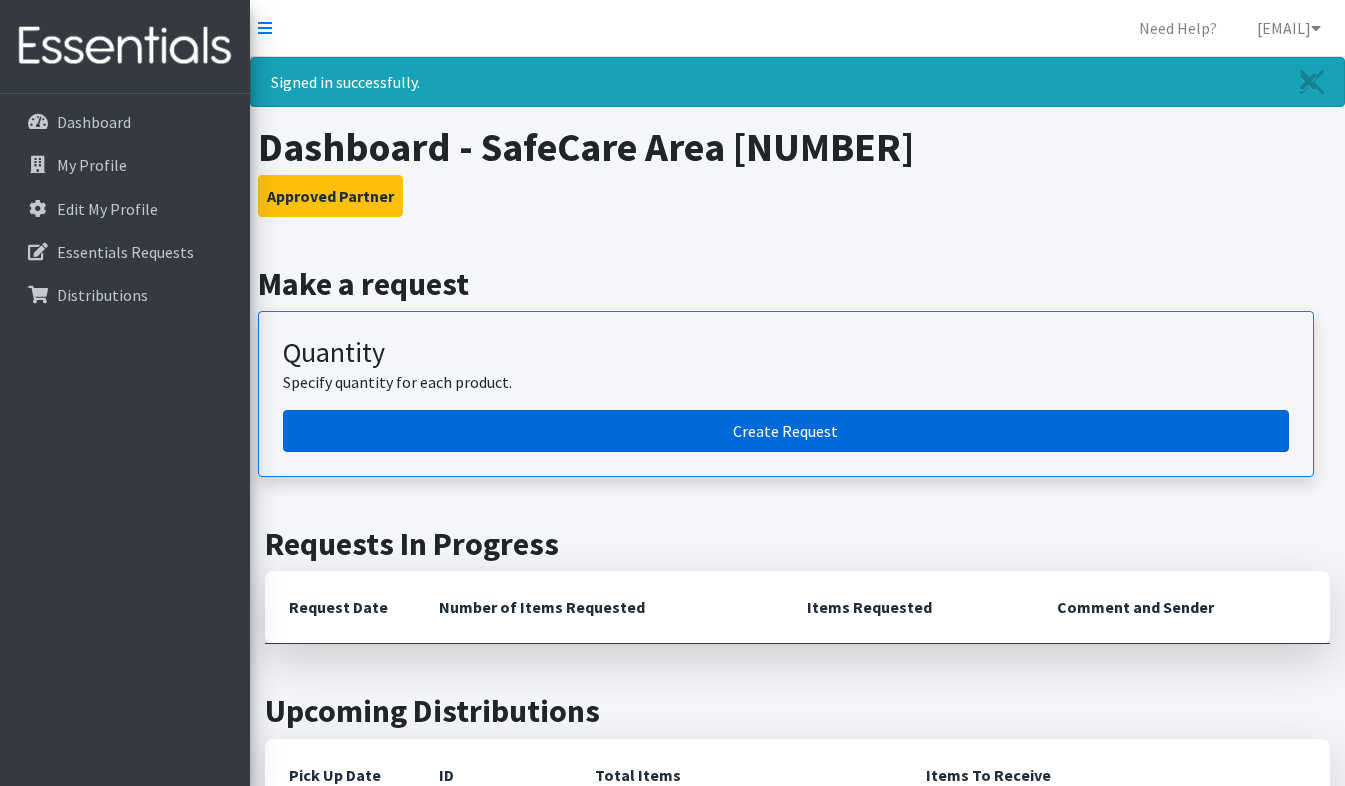 click on "Create Request" at bounding box center [786, 431] 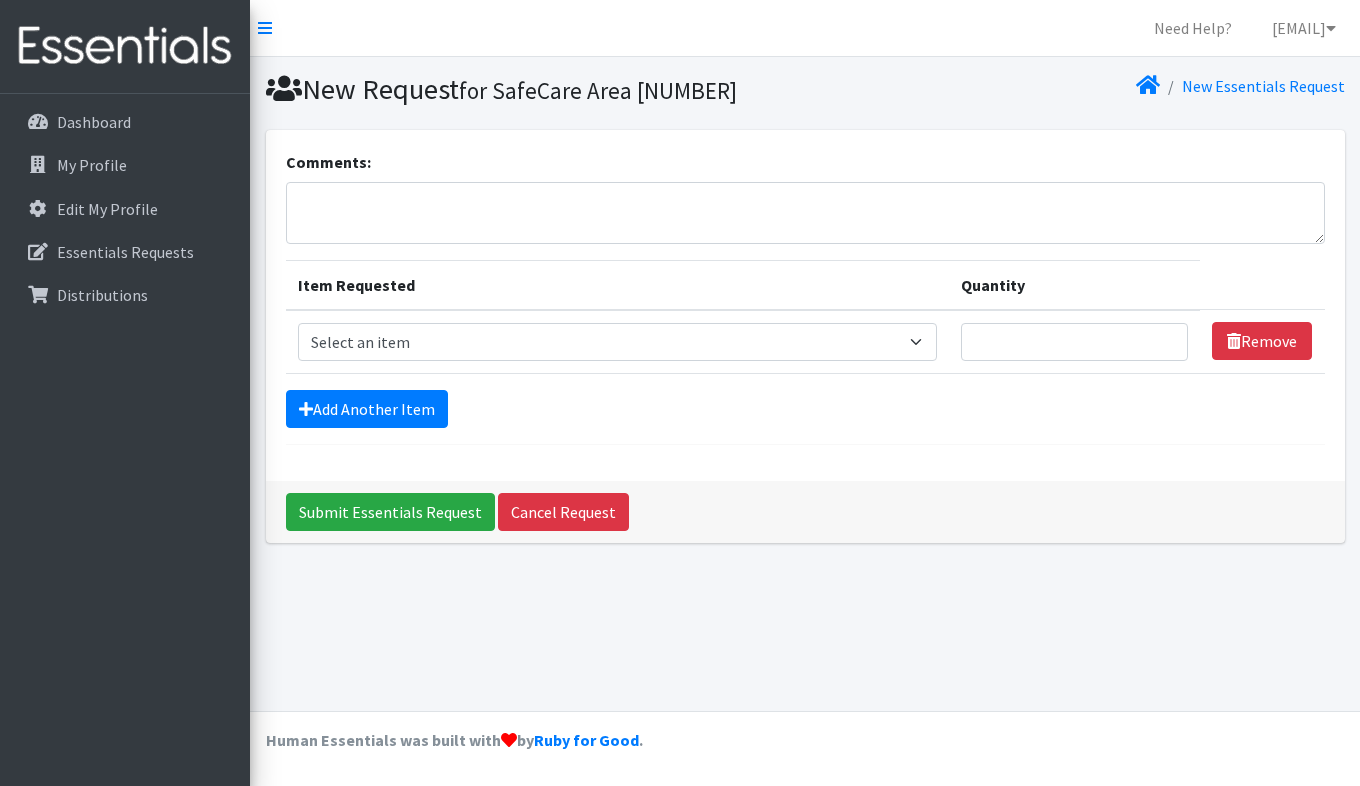 scroll, scrollTop: 0, scrollLeft: 0, axis: both 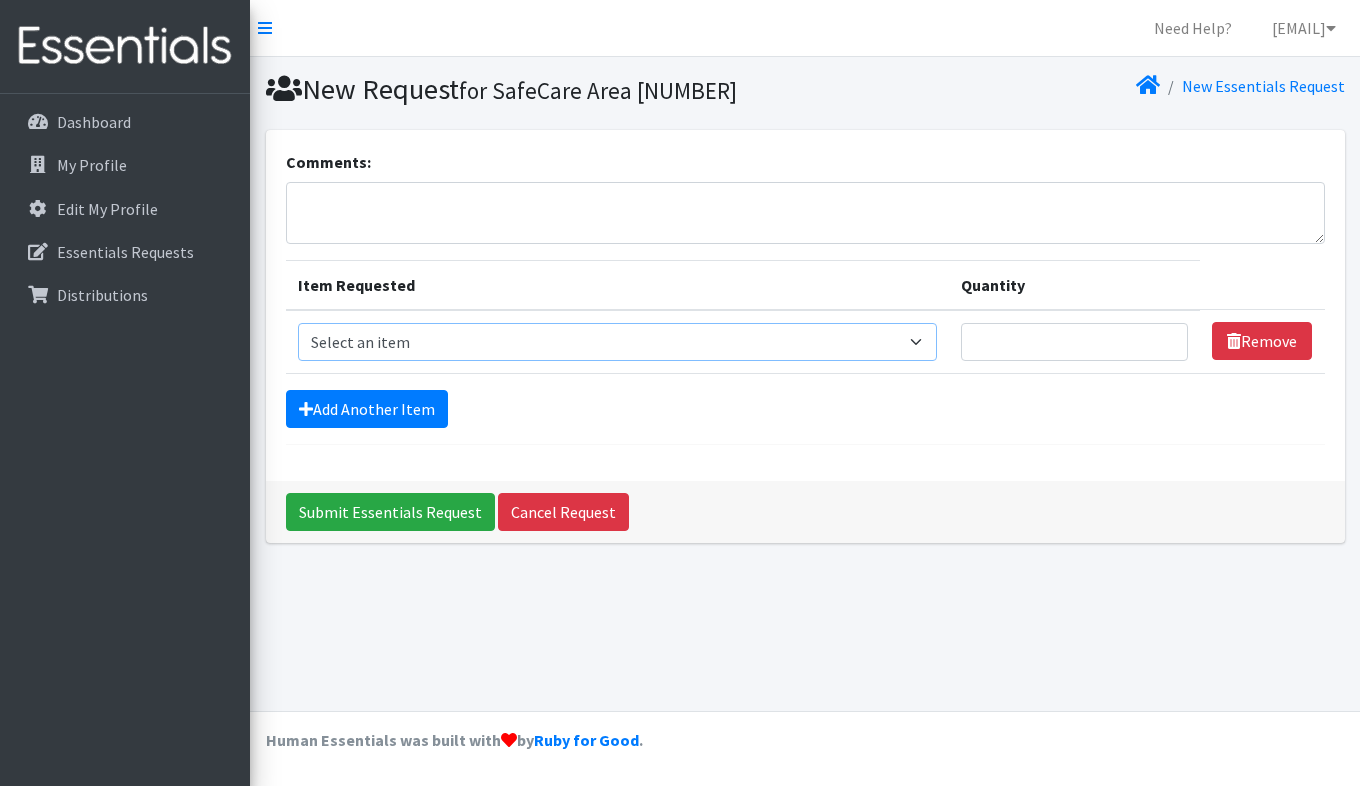 click on "Select an item
Adult Briefs (Large/X-Large)
Adult Briefs (Medium/Large)
Adult Briefs (Small/Medium)
Adult Incontinence Pads
Baby Formula (By Heart)
Emergency Cloth Kit (12lbs+)
Kids (Newborn)
Kids (Preemie)
Kids (Size 1)
Kids (Size 2)
Kids (Size 3)
Kids (Size 4)
Kids (Size 5)
Kids (Size 6)
Kids (Size 7)
Kids L/XL (60-125 lbs)
Kids Pull-Ups (2T-3T)
Kids Pull-Ups (3T-4T)
Kids Pull-Ups (4T-5T)
Kids S/M (38-65 lbs)
Kids Swimmers Large
Kids Swimmers Medium
Kids Swimmers Small
Newborn Cloth Kit (4-12lbs)
One-Size Cloth Kit (12lbs+)
Period Pads (Heavy Ultra Thin U by Kotex without wings) (40 count packs)-- order as packs
Period Pads (Regular Ultra Thin with wings) (36 per pack)--order as packs
Wipes (Baby)" at bounding box center (618, 342) 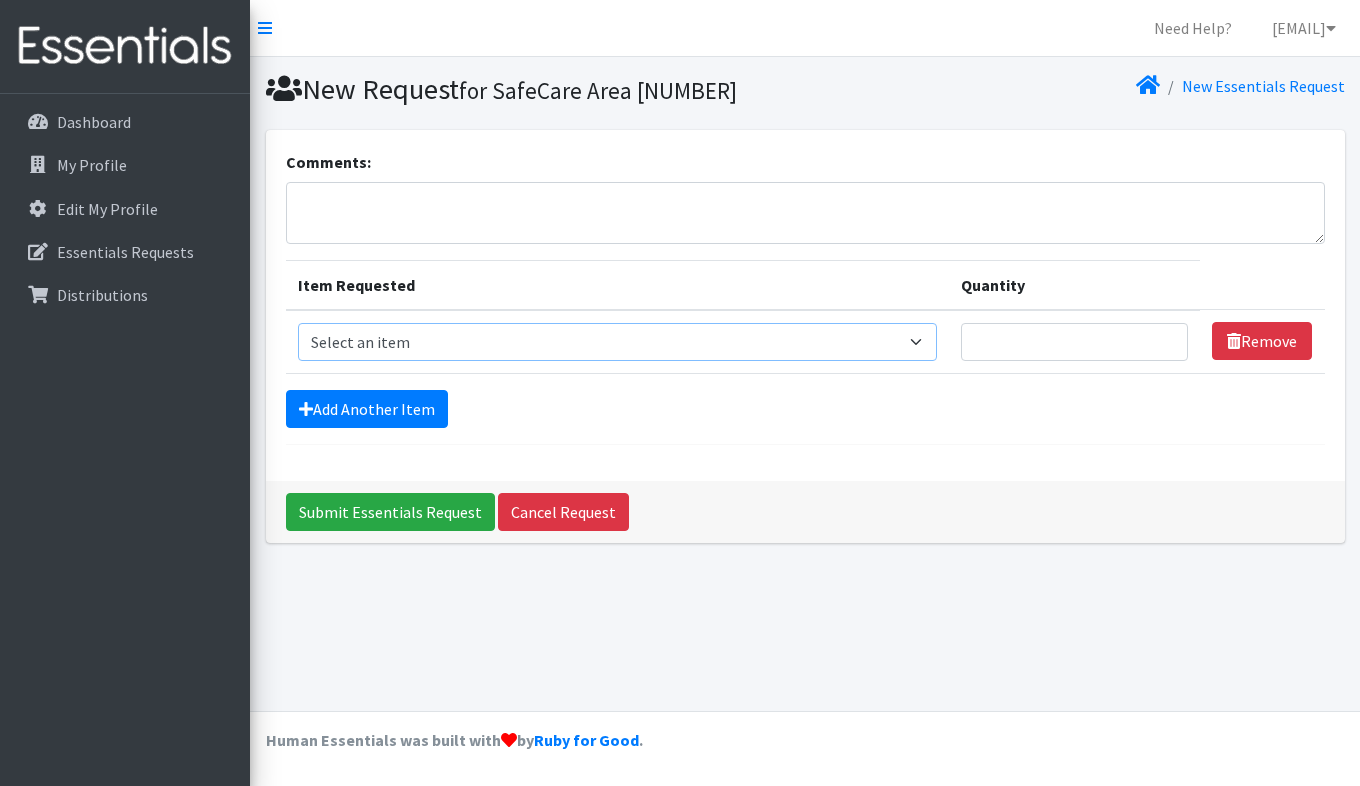 select on "4561" 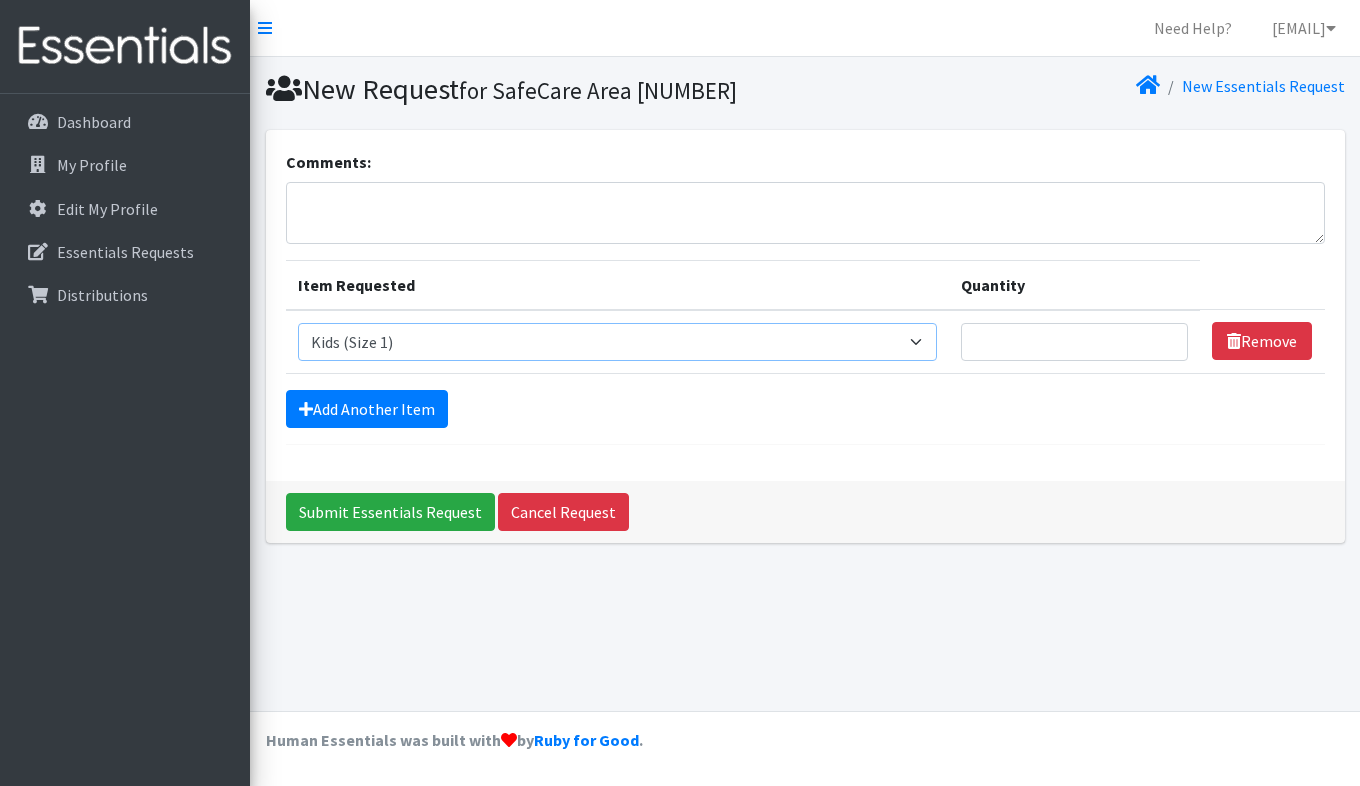 click on "Select an item
Adult Briefs (Large/X-Large)
Adult Briefs (Medium/Large)
Adult Briefs (Small/Medium)
Adult Incontinence Pads
Baby Formula (By Heart)
Emergency Cloth Kit (12lbs+)
Kids (Newborn)
Kids (Preemie)
Kids (Size 1)
Kids (Size 2)
Kids (Size 3)
Kids (Size 4)
Kids (Size 5)
Kids (Size 6)
Kids (Size 7)
Kids L/XL (60-125 lbs)
Kids Pull-Ups (2T-3T)
Kids Pull-Ups (3T-4T)
Kids Pull-Ups (4T-5T)
Kids S/M (38-65 lbs)
Kids Swimmers Large
Kids Swimmers Medium
Kids Swimmers Small
Newborn Cloth Kit (4-12lbs)
One-Size Cloth Kit (12lbs+)
Period Pads (Heavy Ultra Thin U by Kotex without wings) (40 count packs)-- order as packs
Period Pads (Regular Ultra Thin with wings) (36 per pack)--order as packs
Wipes (Baby)" at bounding box center [618, 342] 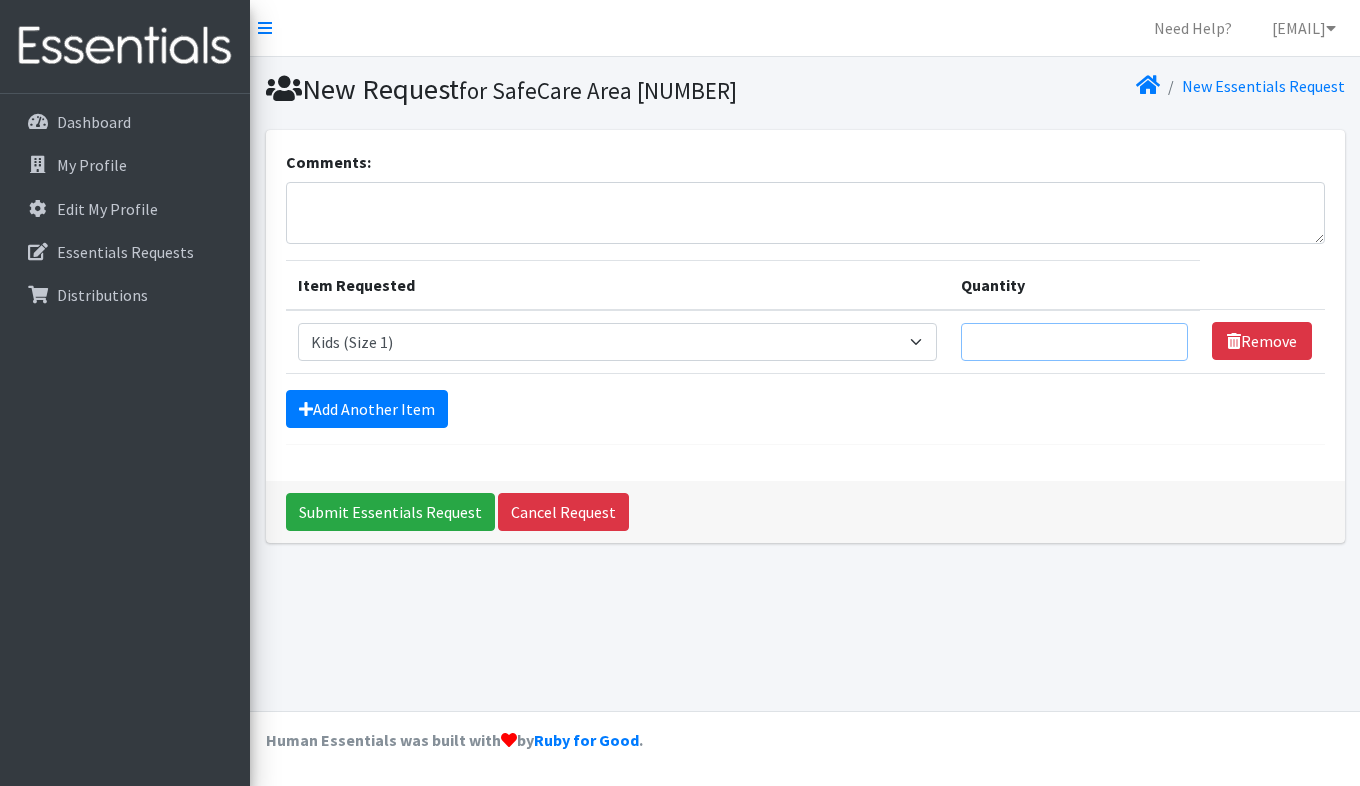 click on "Quantity" at bounding box center (1074, 342) 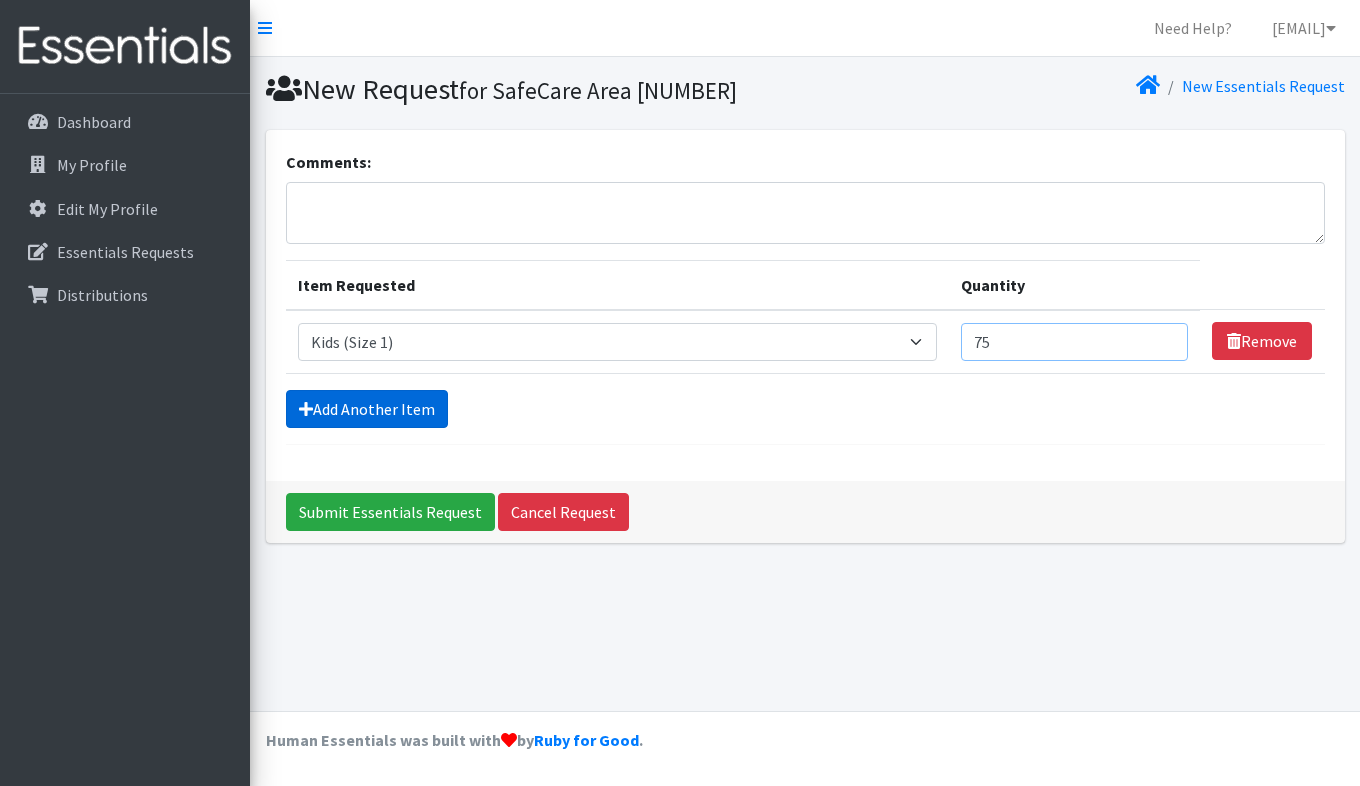 type on "75" 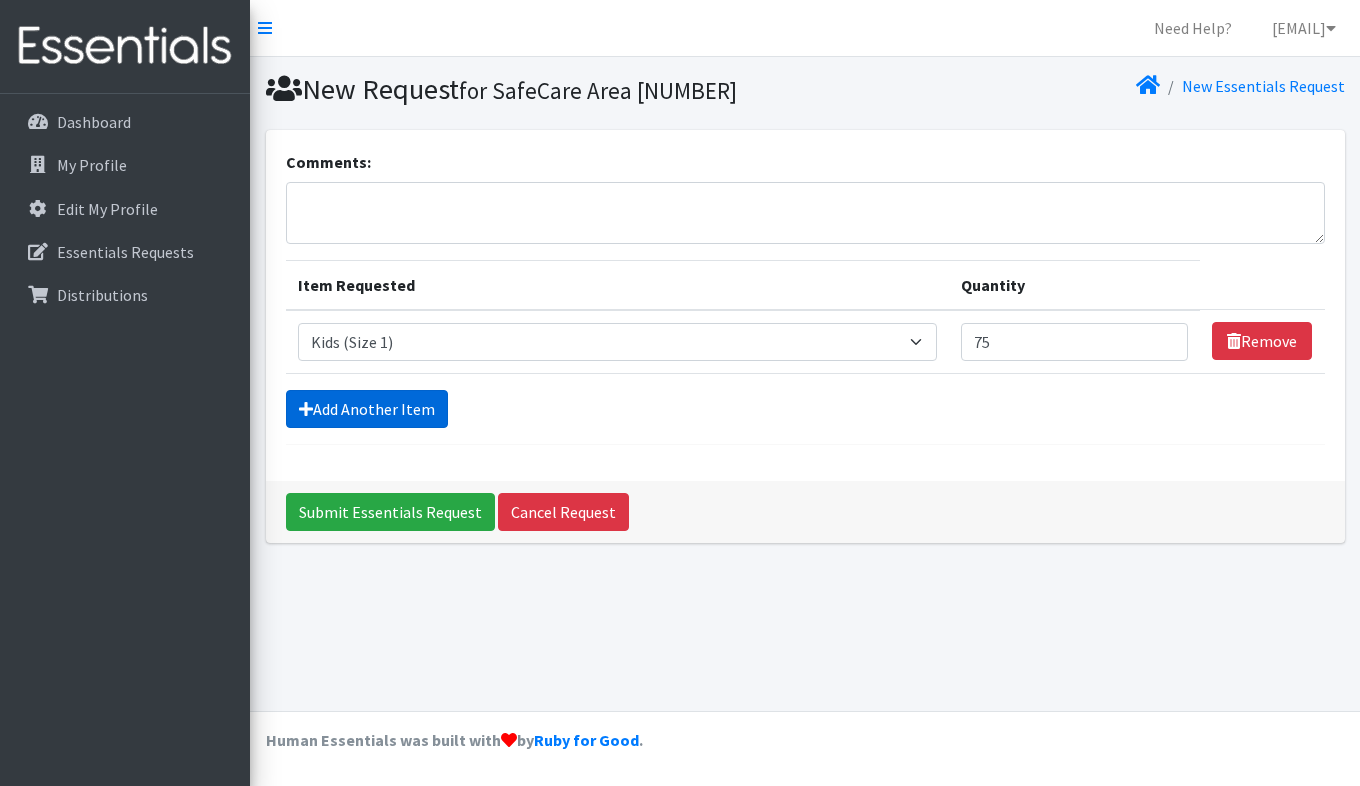 click on "Add Another Item" at bounding box center (367, 409) 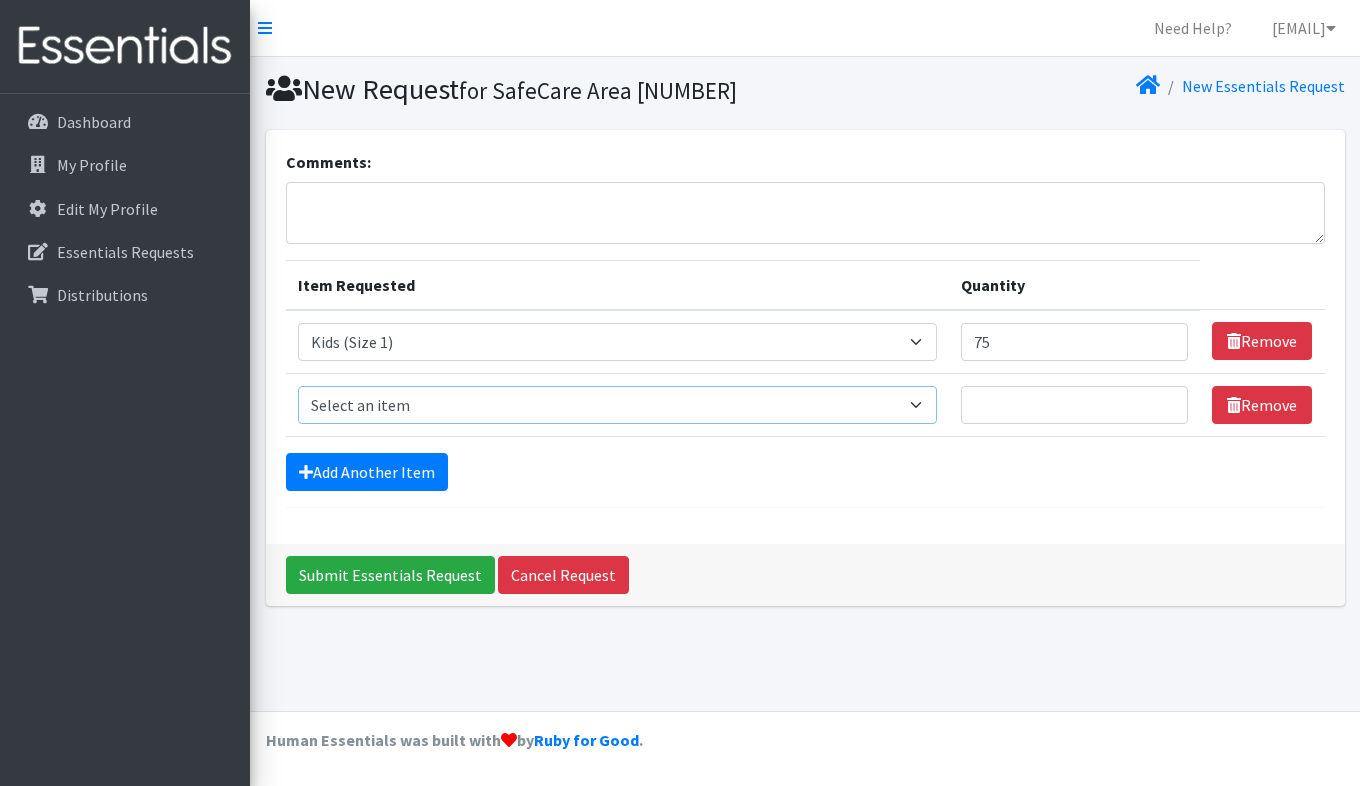 click on "Select an item
Adult Briefs (Large/X-Large)
Adult Briefs (Medium/Large)
Adult Briefs (Small/Medium)
Adult Incontinence Pads
Baby Formula (By Heart)
Emergency Cloth Kit (12lbs+)
Kids (Newborn)
Kids (Preemie)
Kids (Size 1)
Kids (Size 2)
Kids (Size 3)
Kids (Size 4)
Kids (Size 5)
Kids (Size 6)
Kids (Size 7)
Kids L/XL (60-125 lbs)
Kids Pull-Ups (2T-3T)
Kids Pull-Ups (3T-4T)
Kids Pull-Ups (4T-5T)
Kids S/M (38-65 lbs)
Kids Swimmers Large
Kids Swimmers Medium
Kids Swimmers Small
Newborn Cloth Kit (4-12lbs)
One-Size Cloth Kit (12lbs+)
Period Pads (Heavy Ultra Thin U by Kotex without wings) (40 count packs)-- order as packs
Period Pads (Regular Ultra Thin with wings) (36 per pack)--order as packs
Wipes (Baby)" at bounding box center (618, 405) 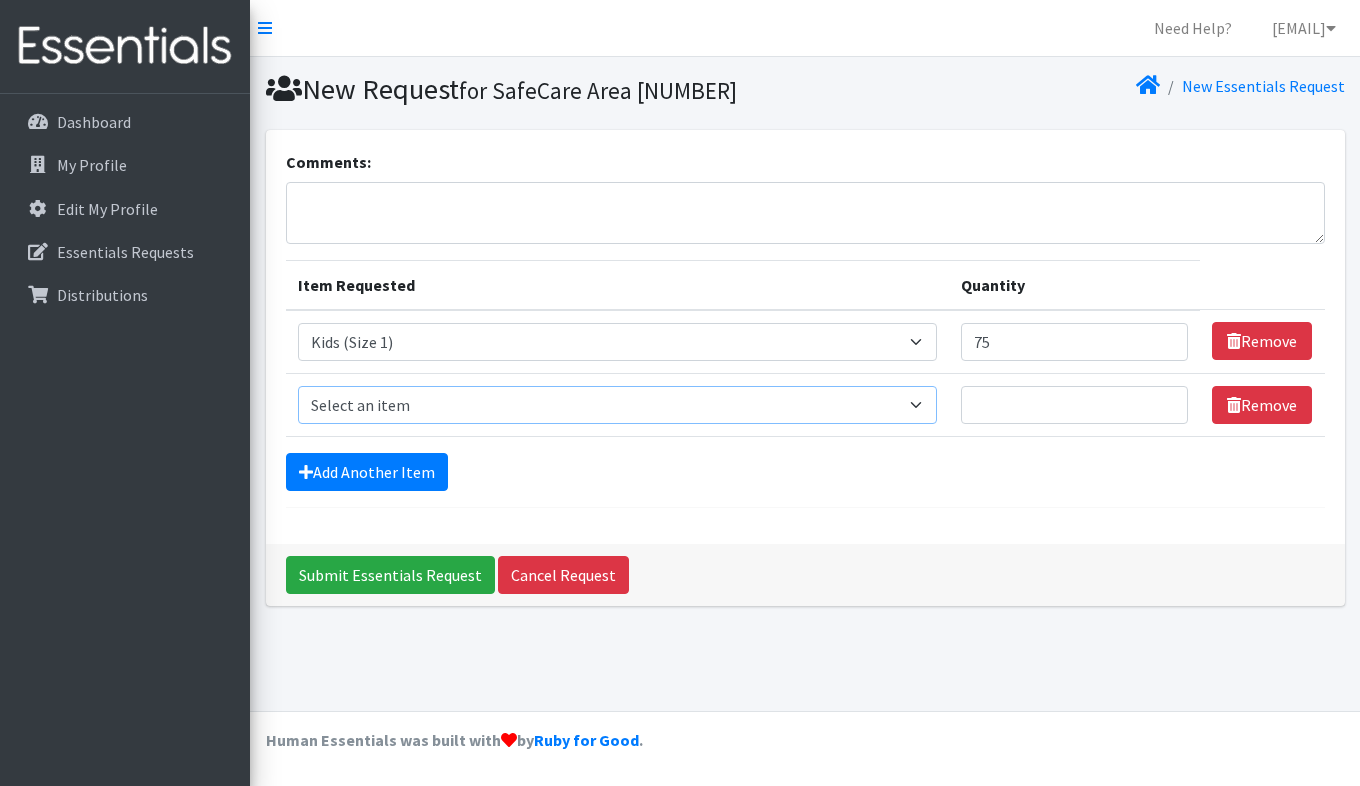 select on "4562" 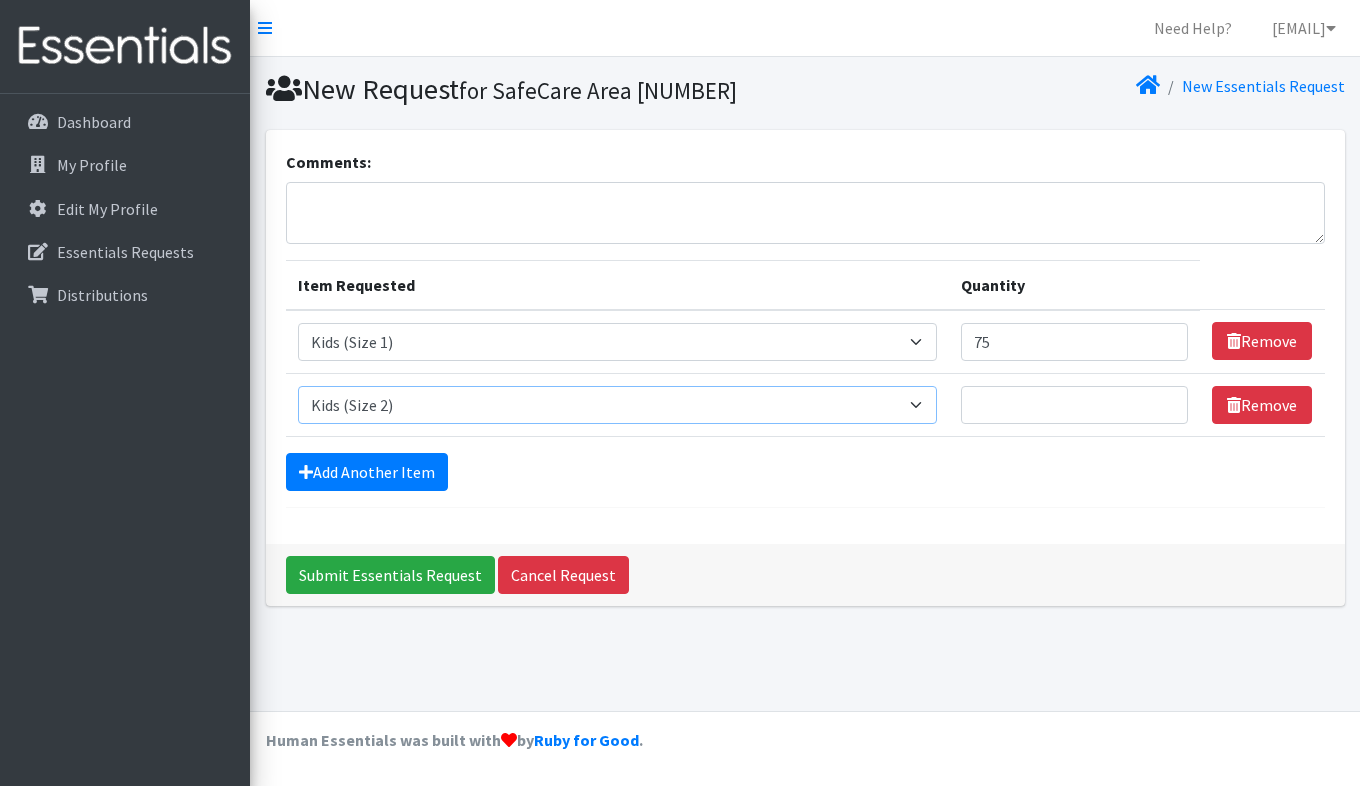 click on "Select an item
Adult Briefs (Large/X-Large)
Adult Briefs (Medium/Large)
Adult Briefs (Small/Medium)
Adult Incontinence Pads
Baby Formula (By Heart)
Emergency Cloth Kit (12lbs+)
Kids (Newborn)
Kids (Preemie)
Kids (Size 1)
Kids (Size 2)
Kids (Size 3)
Kids (Size 4)
Kids (Size 5)
Kids (Size 6)
Kids (Size 7)
Kids L/XL (60-125 lbs)
Kids Pull-Ups (2T-3T)
Kids Pull-Ups (3T-4T)
Kids Pull-Ups (4T-5T)
Kids S/M (38-65 lbs)
Kids Swimmers Large
Kids Swimmers Medium
Kids Swimmers Small
Newborn Cloth Kit (4-12lbs)
One-Size Cloth Kit (12lbs+)
Period Pads (Heavy Ultra Thin U by Kotex without wings) (40 count packs)-- order as packs
Period Pads (Regular Ultra Thin with wings) (36 per pack)--order as packs
Wipes (Baby)" at bounding box center [618, 405] 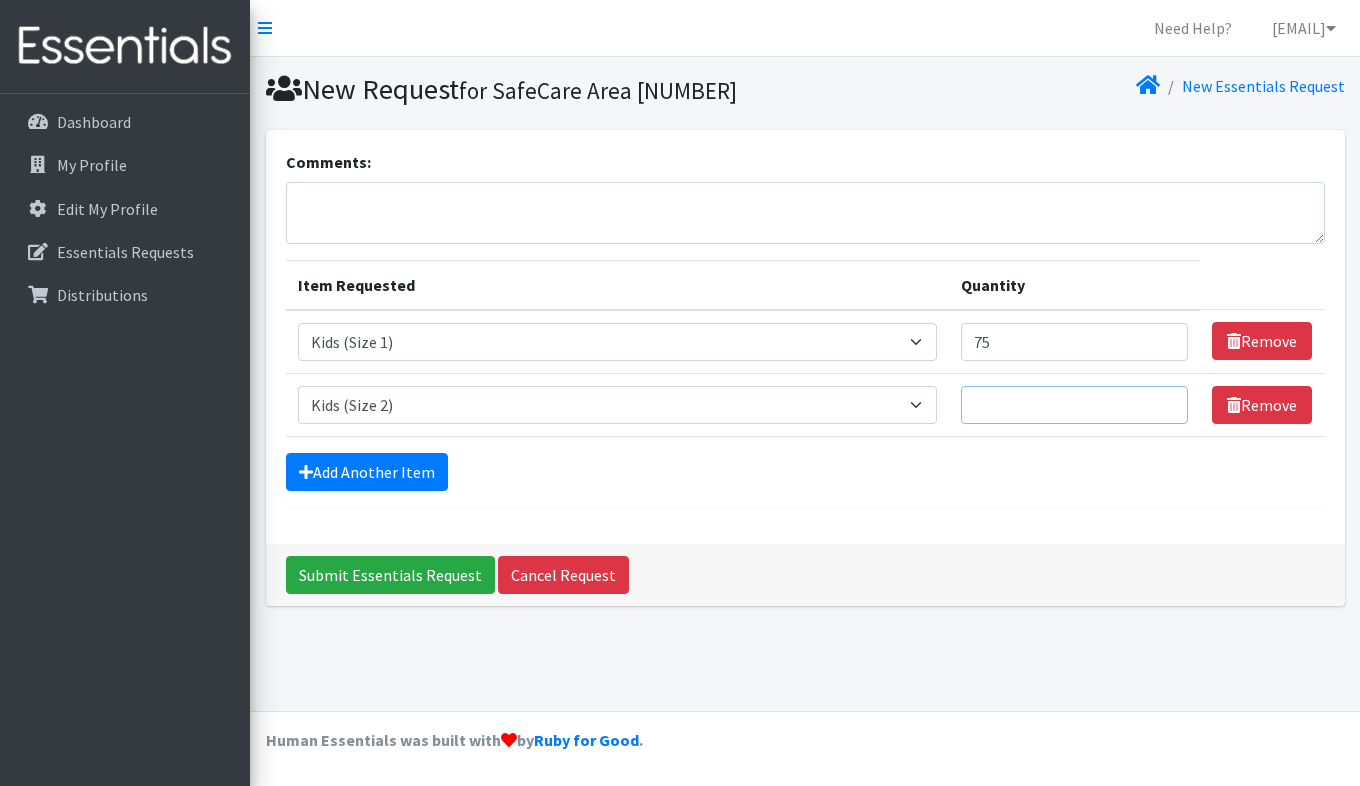 click on "Quantity" at bounding box center (1074, 405) 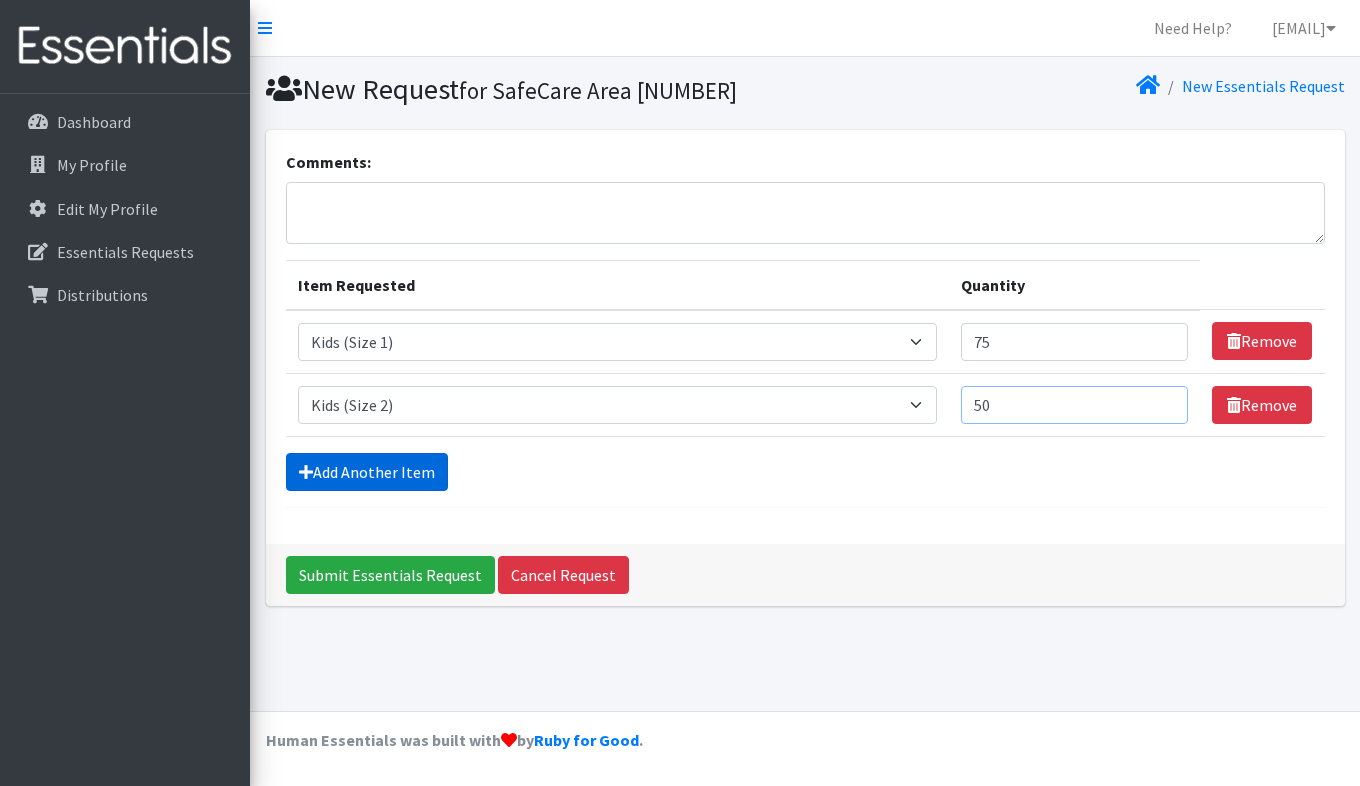 type on "50" 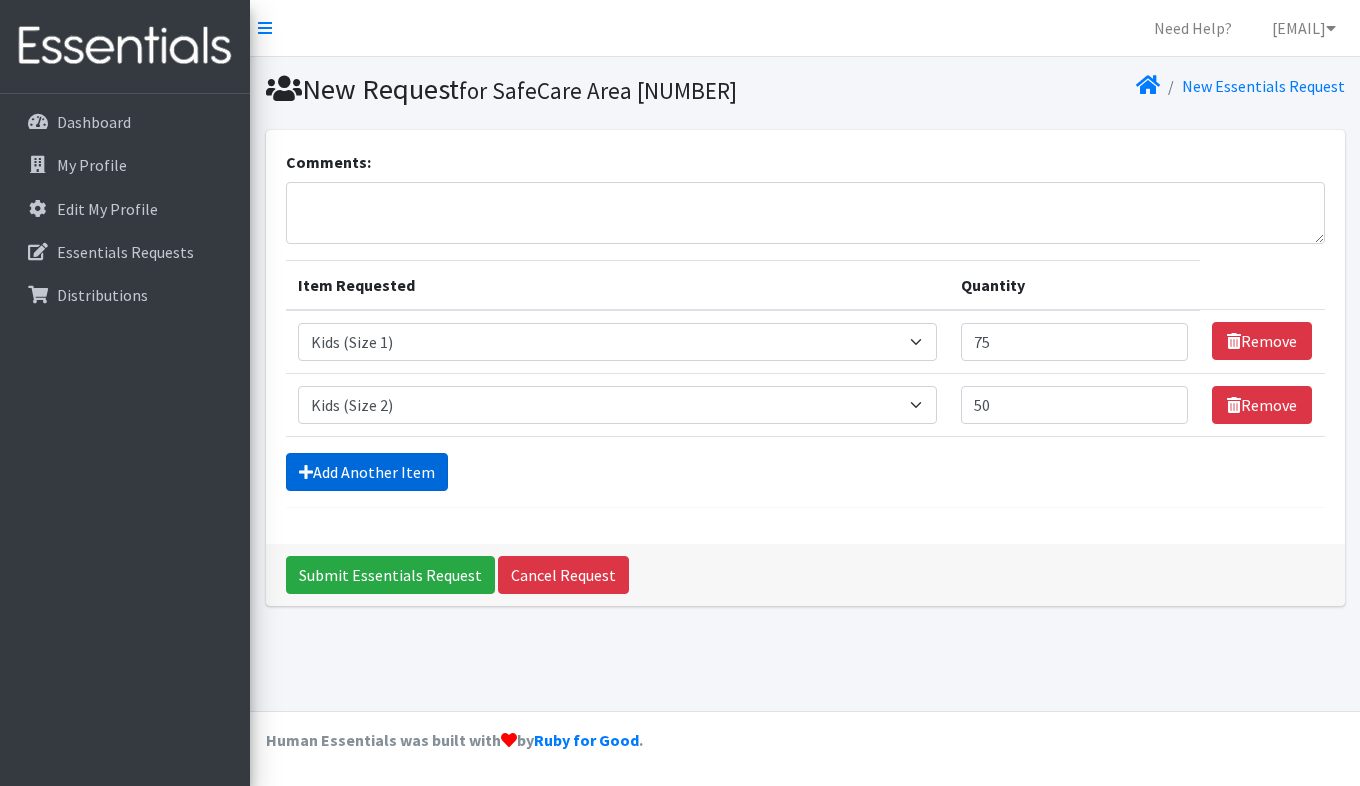 click on "Add Another Item" at bounding box center [367, 472] 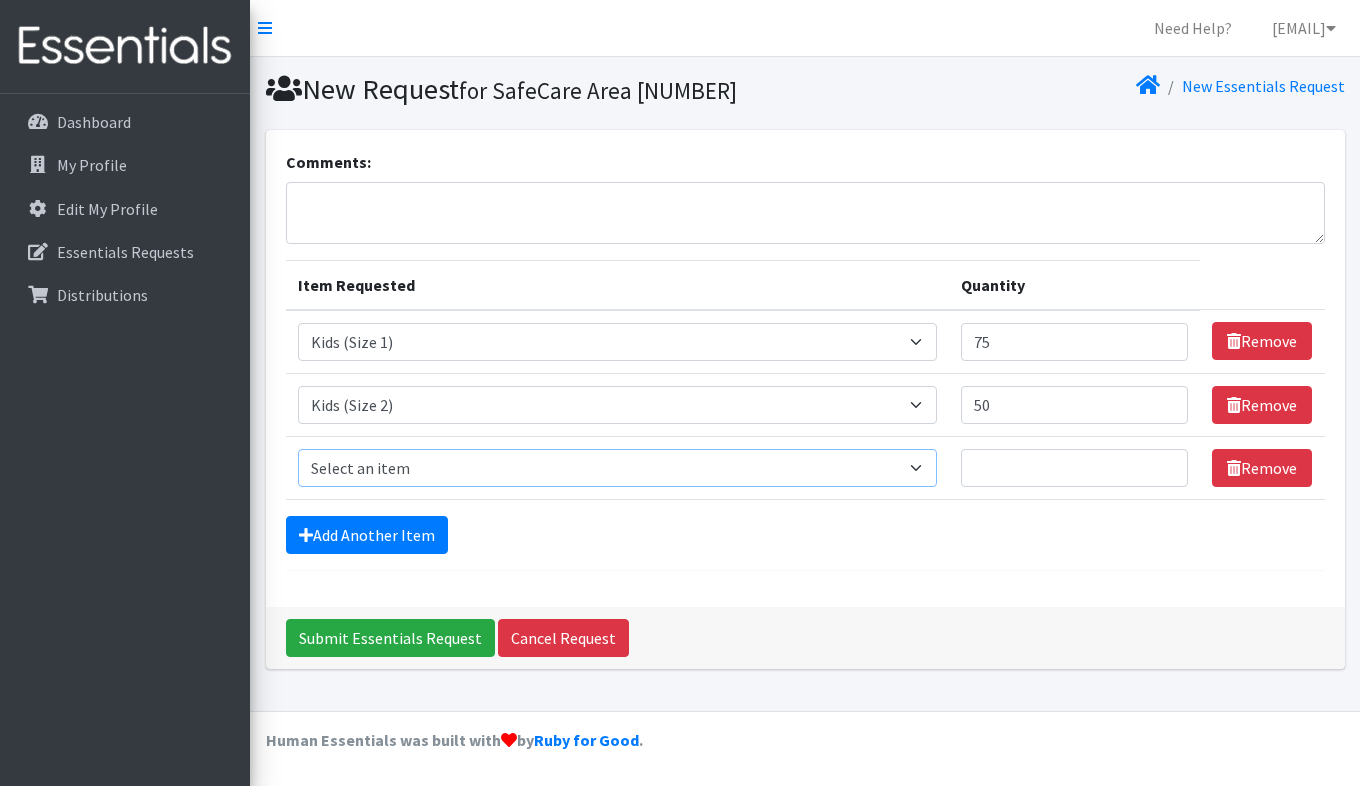click on "Select an item
Adult Briefs (Large/X-Large)
Adult Briefs (Medium/Large)
Adult Briefs (Small/Medium)
Adult Incontinence Pads
Baby Formula (By Heart)
Emergency Cloth Kit (12lbs+)
Kids (Newborn)
Kids (Preemie)
Kids (Size 1)
Kids (Size 2)
Kids (Size 3)
Kids (Size 4)
Kids (Size 5)
Kids (Size 6)
Kids (Size 7)
Kids L/XL (60-125 lbs)
Kids Pull-Ups (2T-3T)
Kids Pull-Ups (3T-4T)
Kids Pull-Ups (4T-5T)
Kids S/M (38-65 lbs)
Kids Swimmers Large
Kids Swimmers Medium
Kids Swimmers Small
Newborn Cloth Kit (4-12lbs)
One-Size Cloth Kit (12lbs+)
Period Pads (Heavy Ultra Thin U by Kotex without wings) (40 count packs)-- order as packs
Period Pads (Regular Ultra Thin with wings) (36 per pack)--order as packs
Wipes (Baby)" at bounding box center [618, 468] 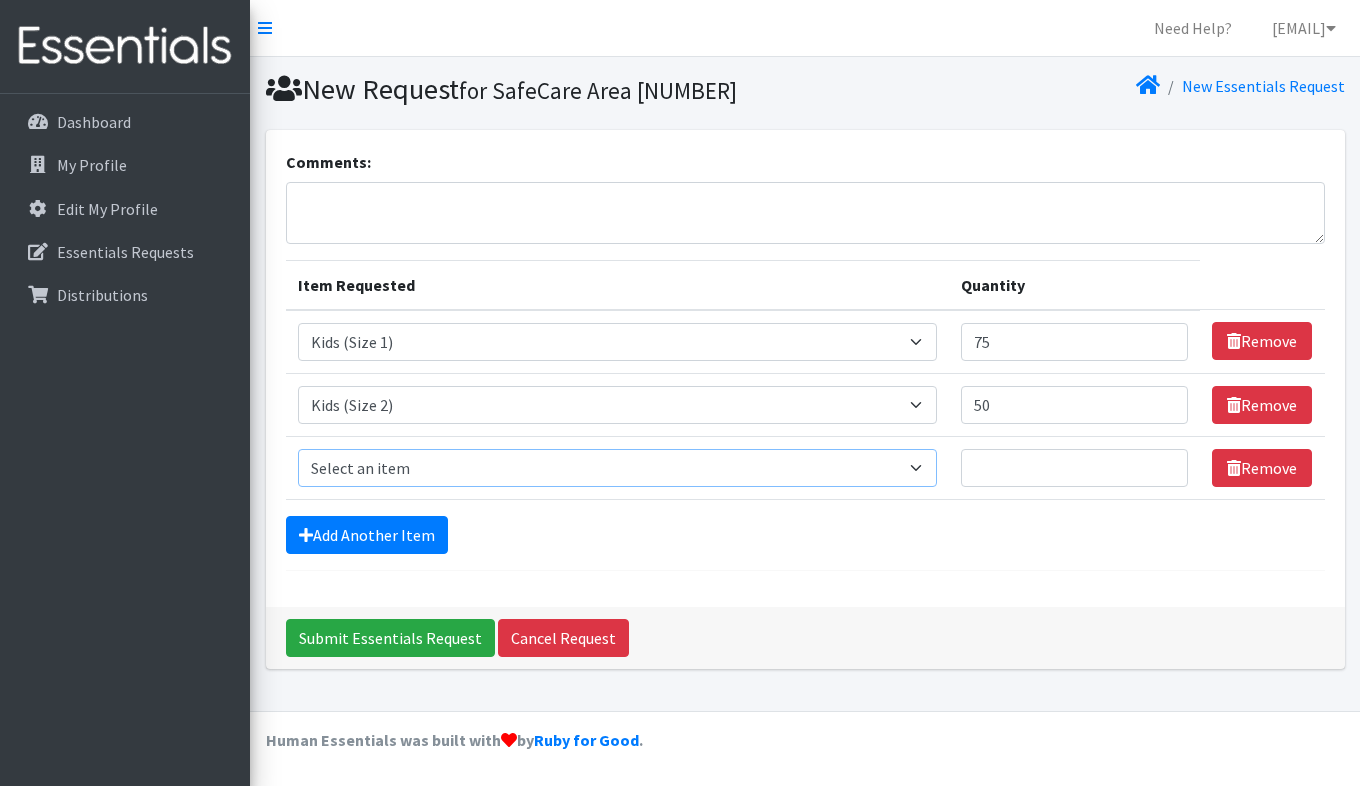 select on "4566" 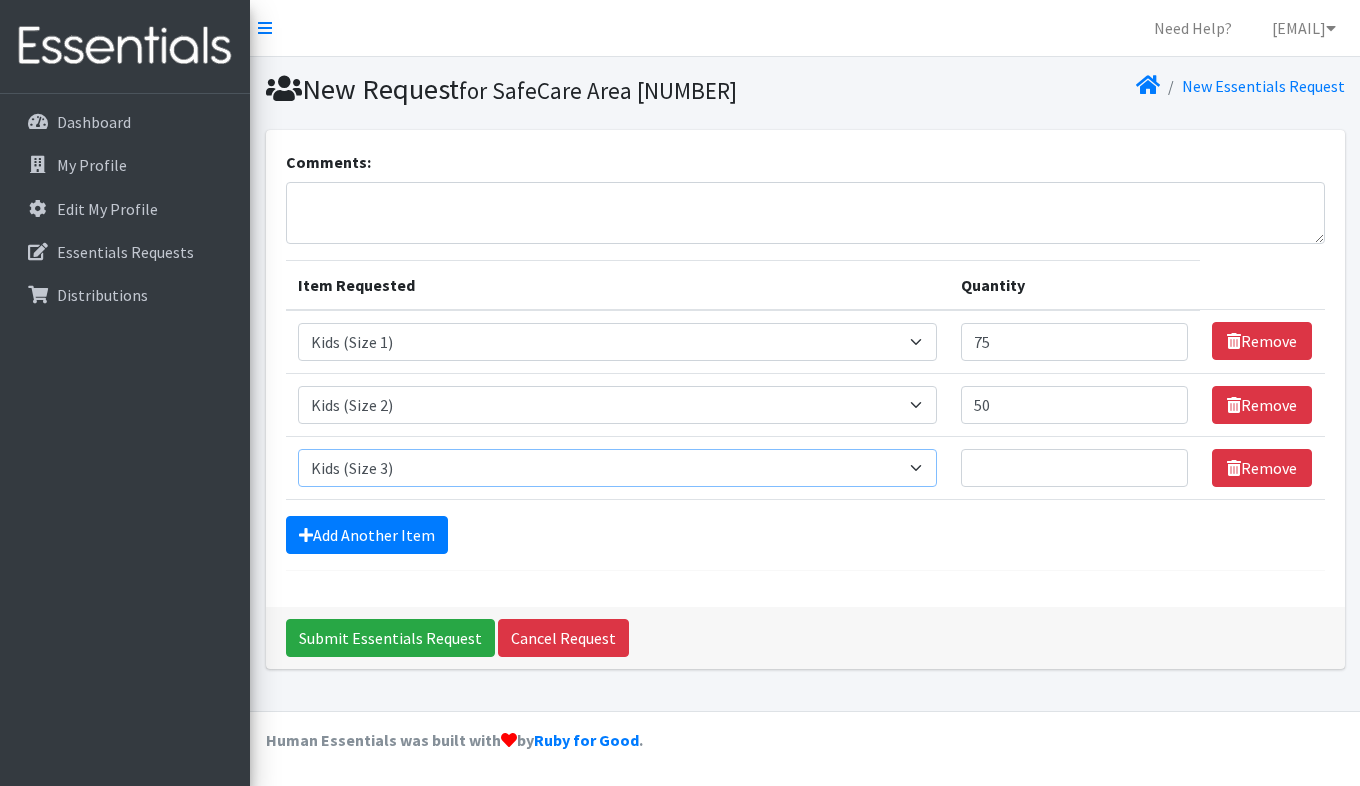 click on "Select an item
Adult Briefs (Large/X-Large)
Adult Briefs (Medium/Large)
Adult Briefs (Small/Medium)
Adult Incontinence Pads
Baby Formula (By Heart)
Emergency Cloth Kit (12lbs+)
Kids (Newborn)
Kids (Preemie)
Kids (Size 1)
Kids (Size 2)
Kids (Size 3)
Kids (Size 4)
Kids (Size 5)
Kids (Size 6)
Kids (Size 7)
Kids L/XL (60-125 lbs)
Kids Pull-Ups (2T-3T)
Kids Pull-Ups (3T-4T)
Kids Pull-Ups (4T-5T)
Kids S/M (38-65 lbs)
Kids Swimmers Large
Kids Swimmers Medium
Kids Swimmers Small
Newborn Cloth Kit (4-12lbs)
One-Size Cloth Kit (12lbs+)
Period Pads (Heavy Ultra Thin U by Kotex without wings) (40 count packs)-- order as packs
Period Pads (Regular Ultra Thin with wings) (36 per pack)--order as packs
Wipes (Baby)" at bounding box center [618, 468] 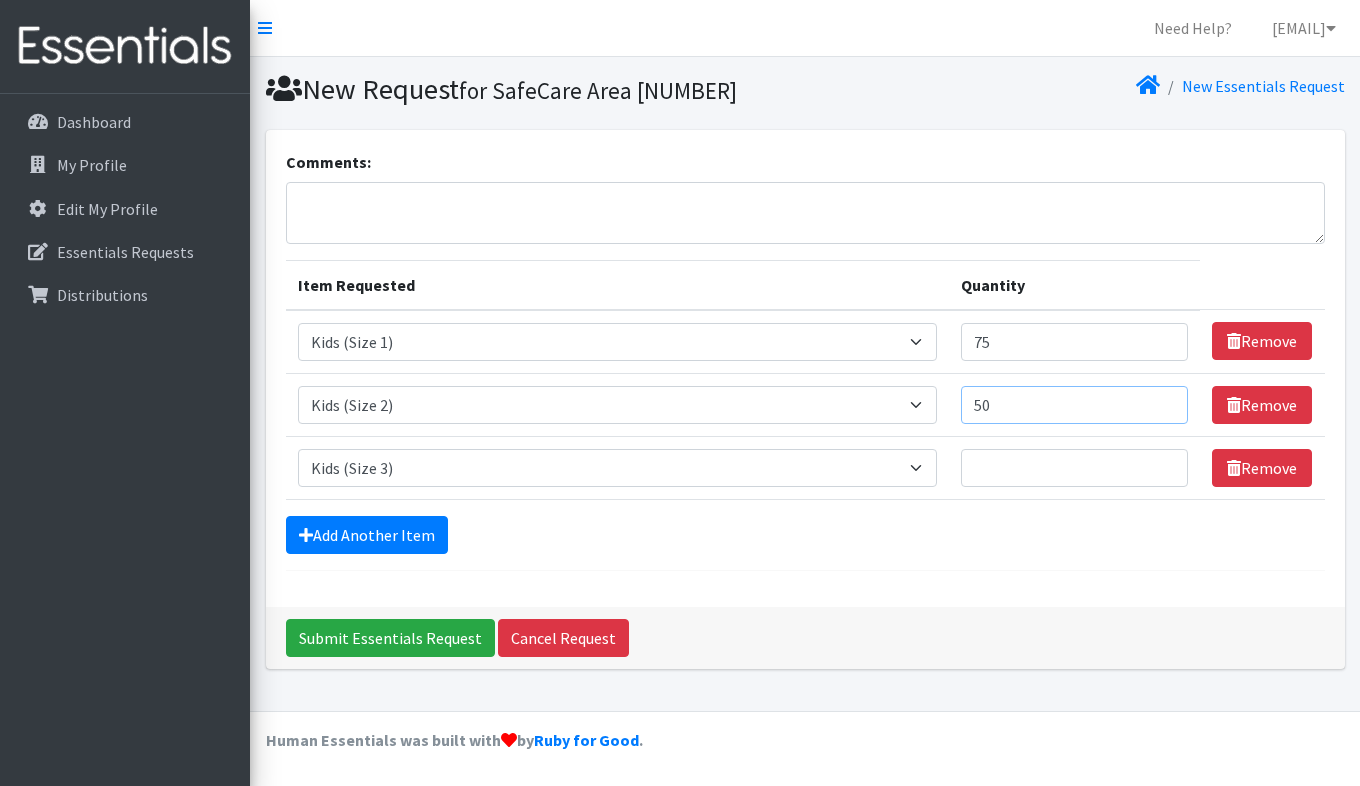 click on "50" at bounding box center (1074, 405) 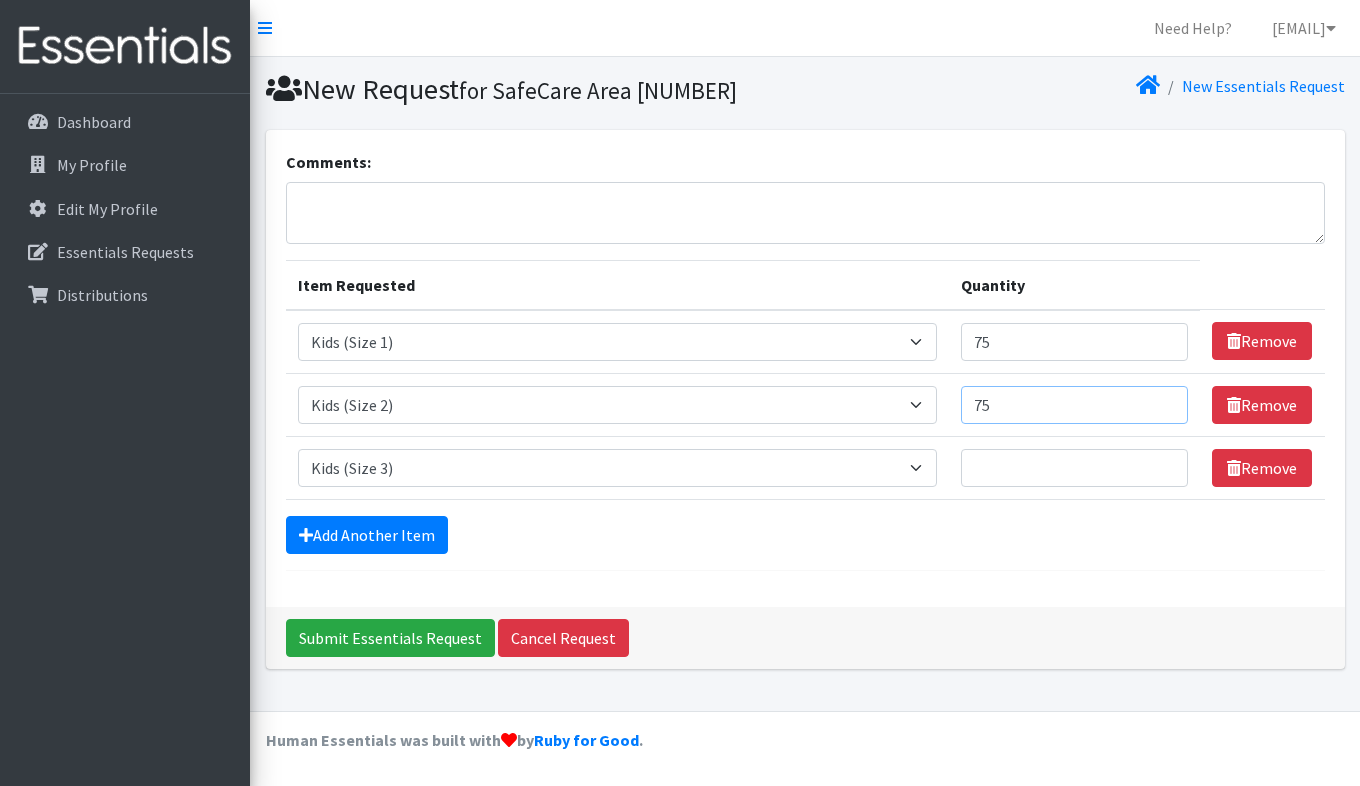 type on "75" 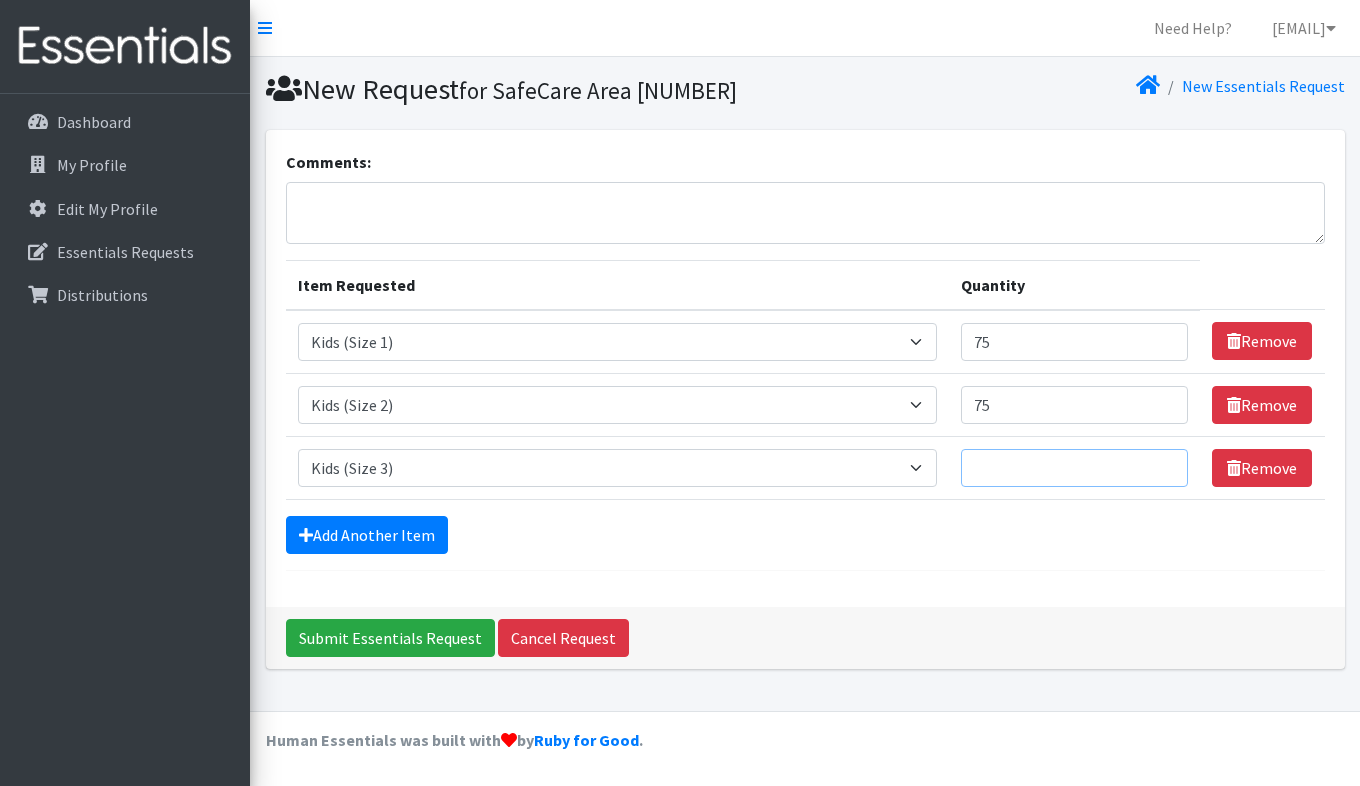 click on "Quantity" at bounding box center [1074, 468] 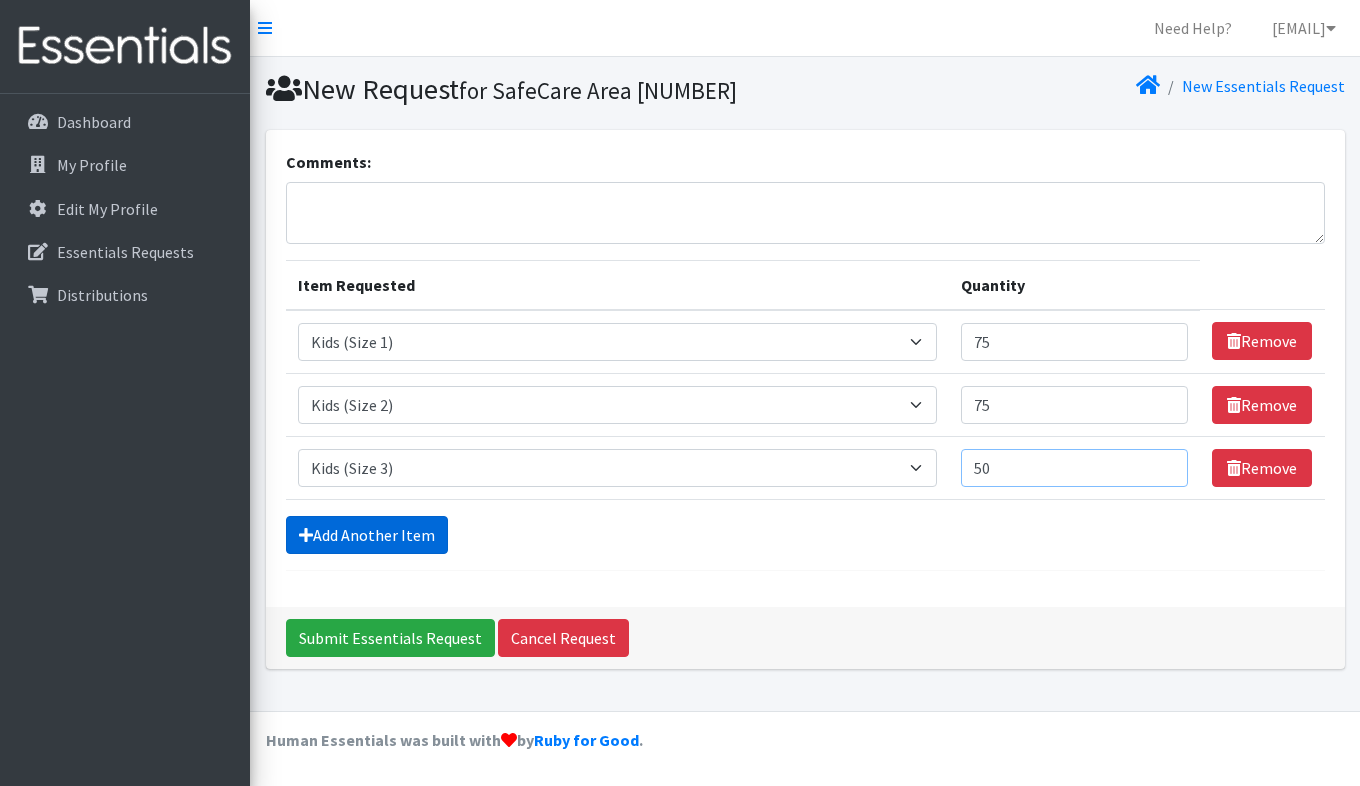 type on "50" 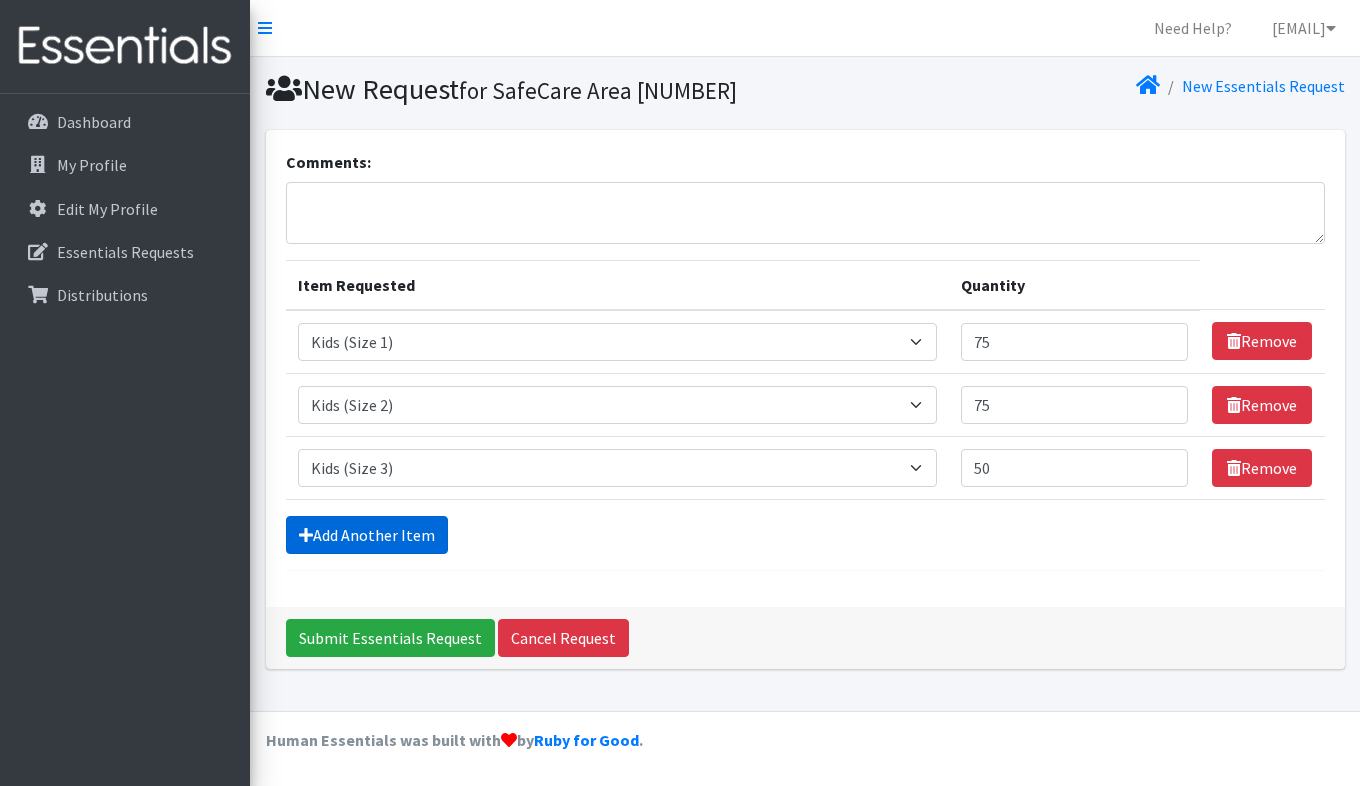 click on "Add Another Item" at bounding box center [367, 535] 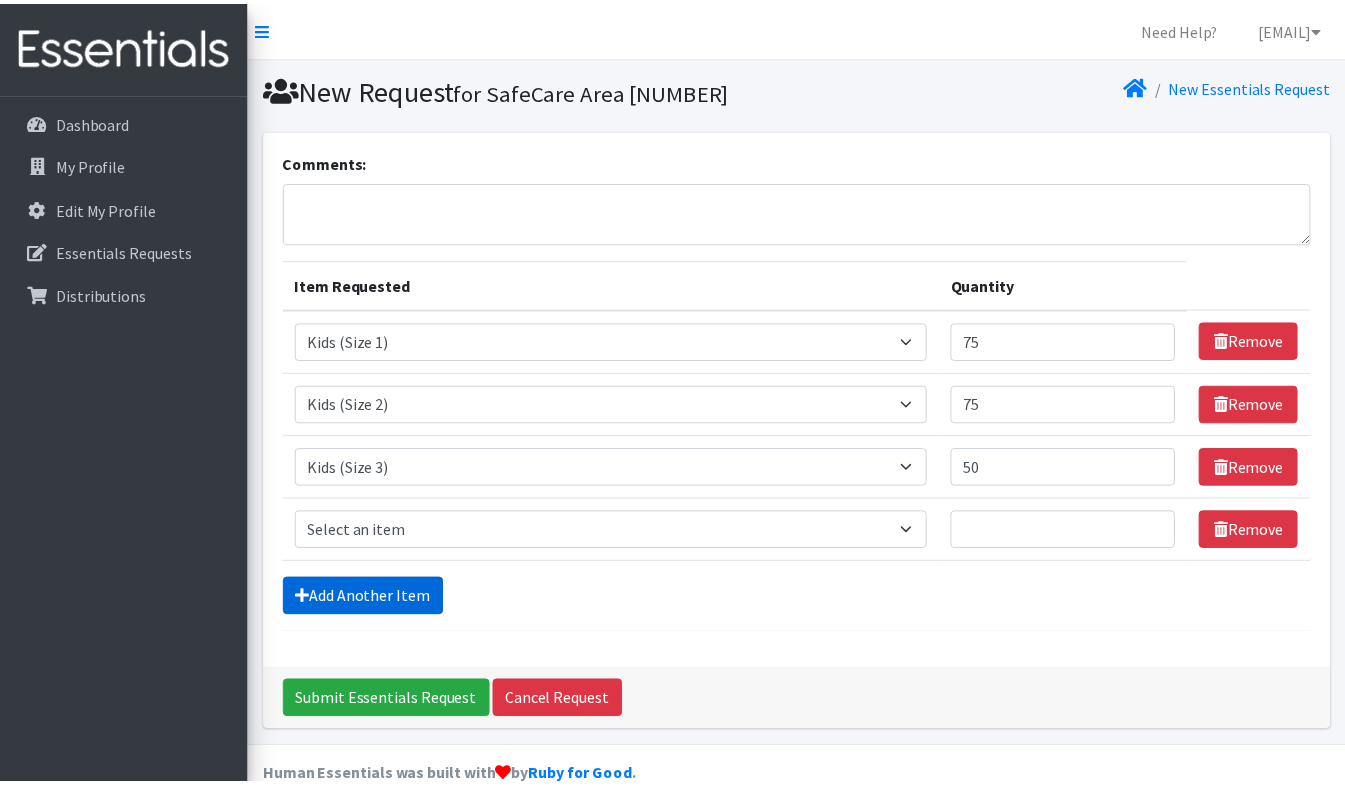 scroll, scrollTop: 36, scrollLeft: 0, axis: vertical 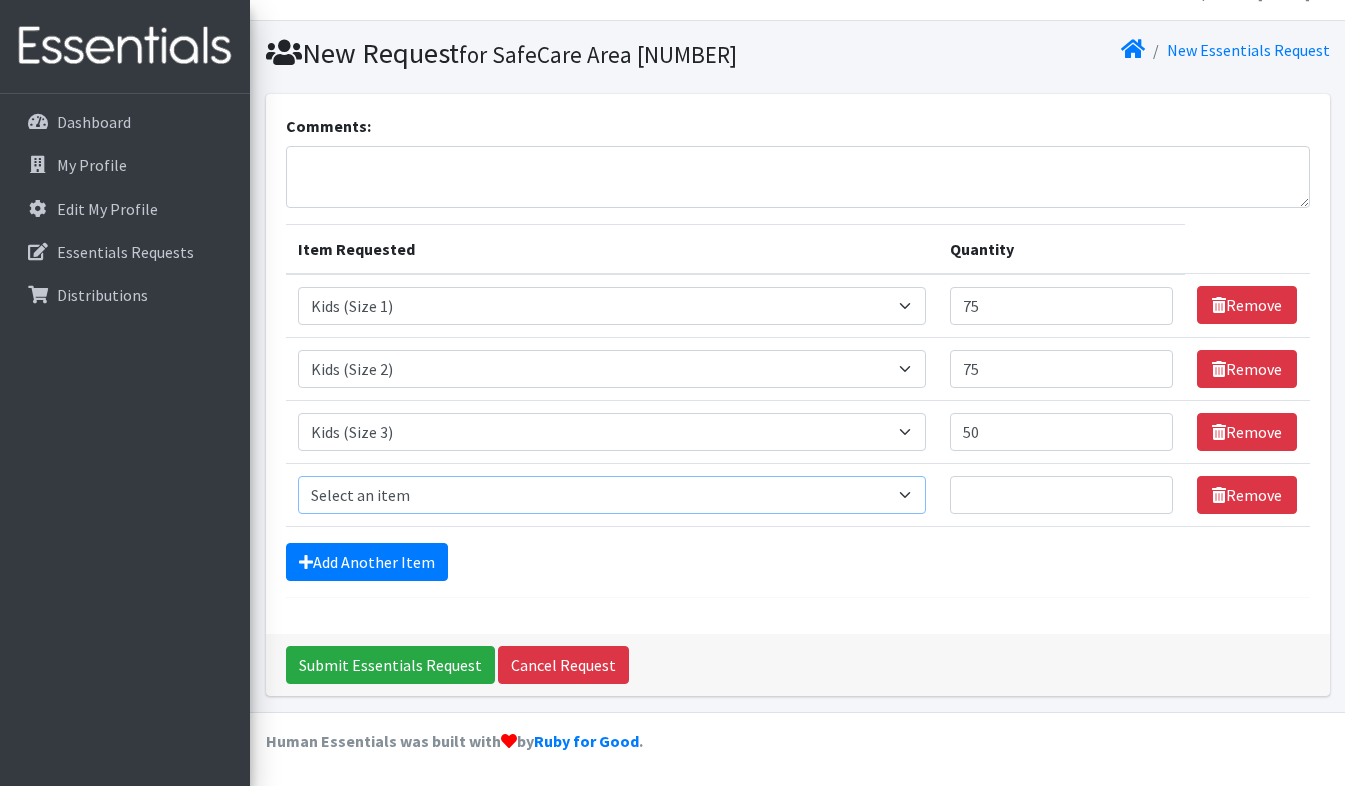 click on "Select an item
Adult Briefs (Large/X-Large)
Adult Briefs (Medium/Large)
Adult Briefs (Small/Medium)
Adult Incontinence Pads
Baby Formula (By Heart)
Emergency Cloth Kit (12lbs+)
Kids (Newborn)
Kids (Preemie)
Kids (Size 1)
Kids (Size 2)
Kids (Size 3)
Kids (Size 4)
Kids (Size 5)
Kids (Size 6)
Kids (Size 7)
Kids L/XL (60-125 lbs)
Kids Pull-Ups (2T-3T)
Kids Pull-Ups (3T-4T)
Kids Pull-Ups (4T-5T)
Kids S/M (38-65 lbs)
Kids Swimmers Large
Kids Swimmers Medium
Kids Swimmers Small
Newborn Cloth Kit (4-12lbs)
One-Size Cloth Kit (12lbs+)
Period Pads (Heavy Ultra Thin U by Kotex without wings) (40 count packs)-- order as packs
Period Pads (Regular Ultra Thin with wings) (36 per pack)--order as packs
Wipes (Baby)" at bounding box center [612, 495] 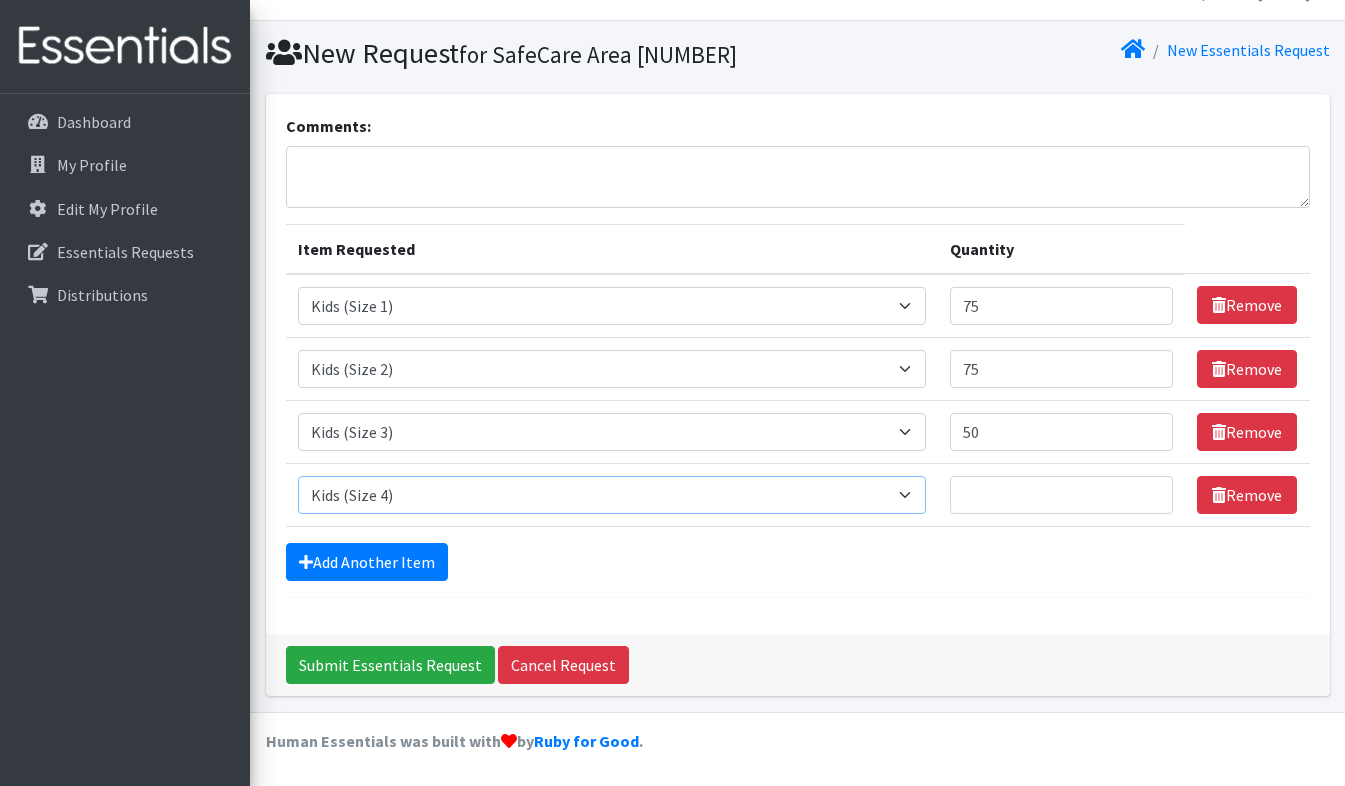click on "Select an item
Adult Briefs (Large/X-Large)
Adult Briefs (Medium/Large)
Adult Briefs (Small/Medium)
Adult Incontinence Pads
Baby Formula (By Heart)
Emergency Cloth Kit (12lbs+)
Kids (Newborn)
Kids (Preemie)
Kids (Size 1)
Kids (Size 2)
Kids (Size 3)
Kids (Size 4)
Kids (Size 5)
Kids (Size 6)
Kids (Size 7)
Kids L/XL (60-125 lbs)
Kids Pull-Ups (2T-3T)
Kids Pull-Ups (3T-4T)
Kids Pull-Ups (4T-5T)
Kids S/M (38-65 lbs)
Kids Swimmers Large
Kids Swimmers Medium
Kids Swimmers Small
Newborn Cloth Kit (4-12lbs)
One-Size Cloth Kit (12lbs+)
Period Pads (Heavy Ultra Thin U by Kotex without wings) (40 count packs)-- order as packs
Period Pads (Regular Ultra Thin with wings) (36 per pack)--order as packs
Wipes (Baby)" at bounding box center (612, 495) 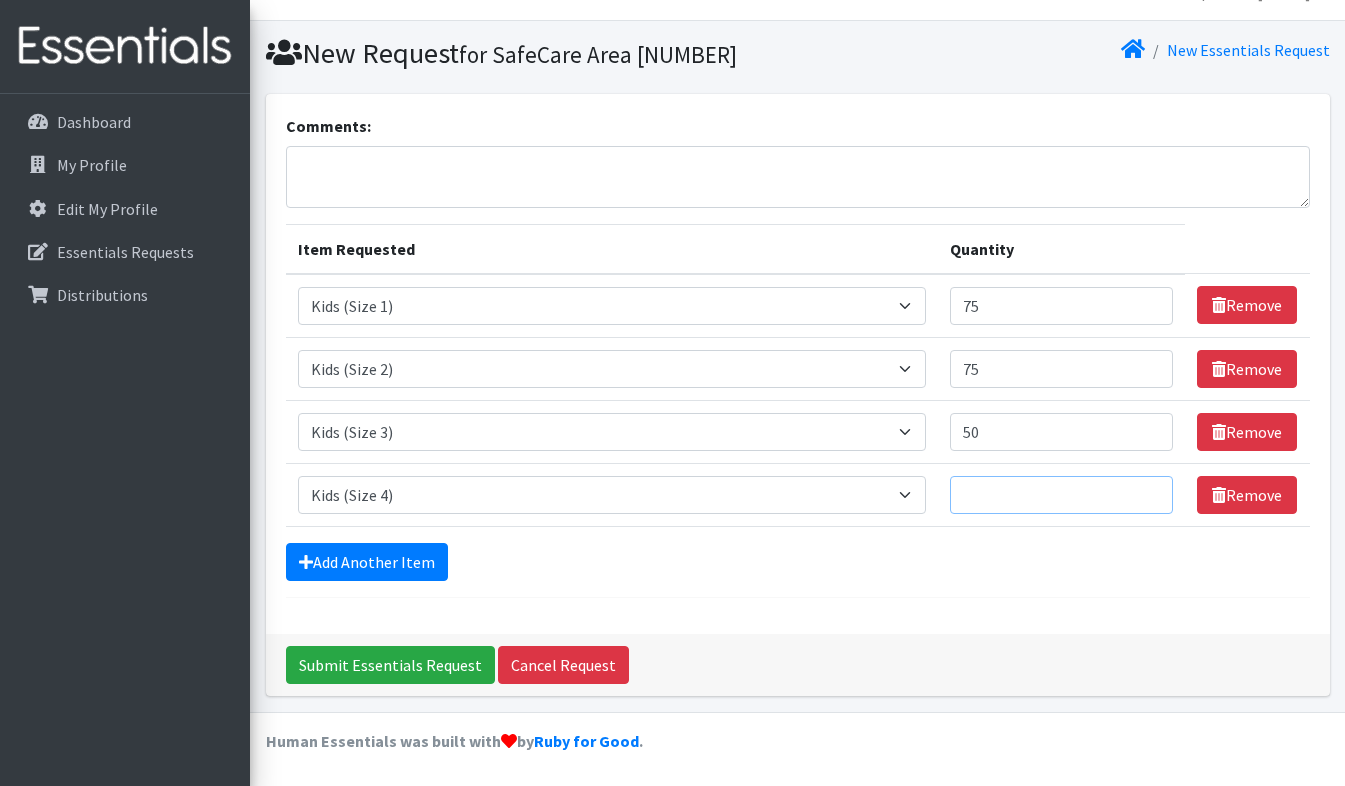 click on "Quantity" at bounding box center [1062, 495] 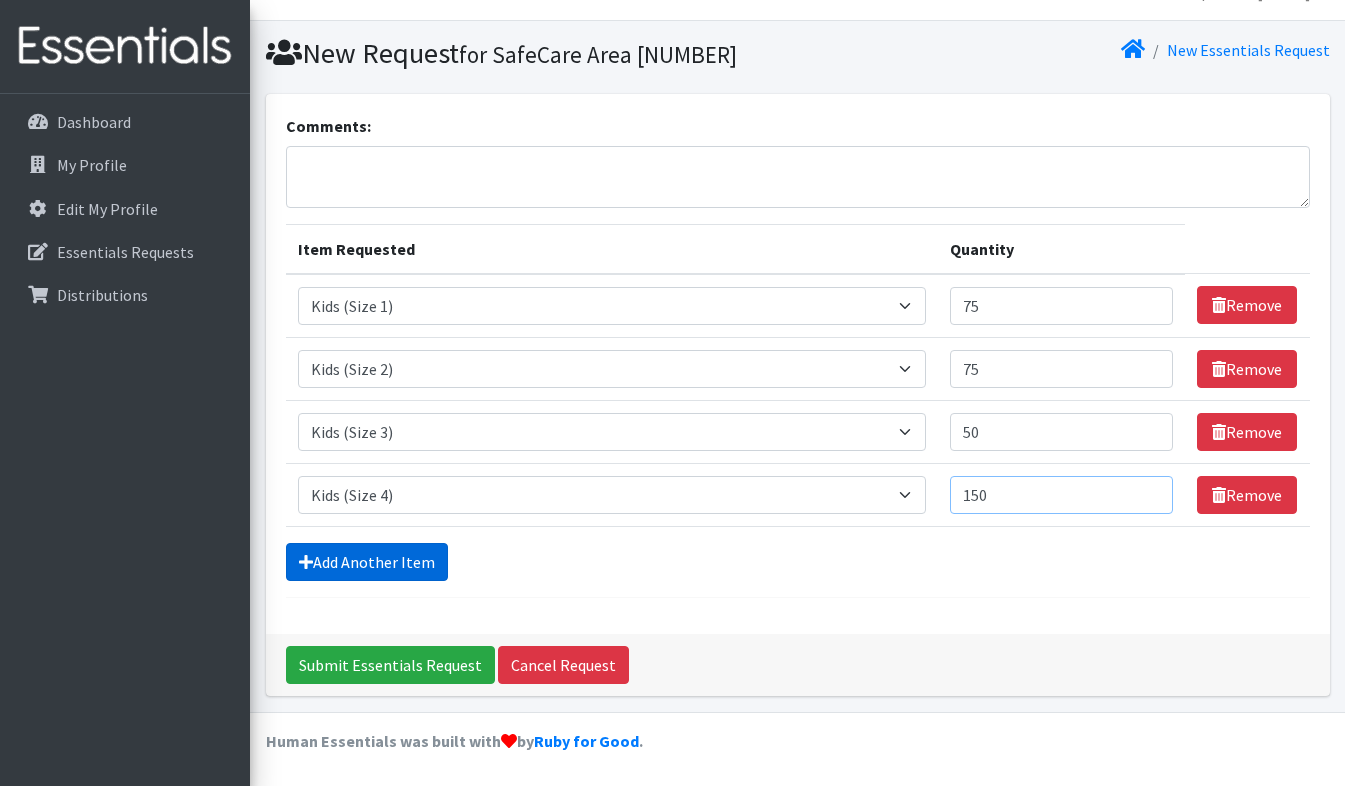 type on "150" 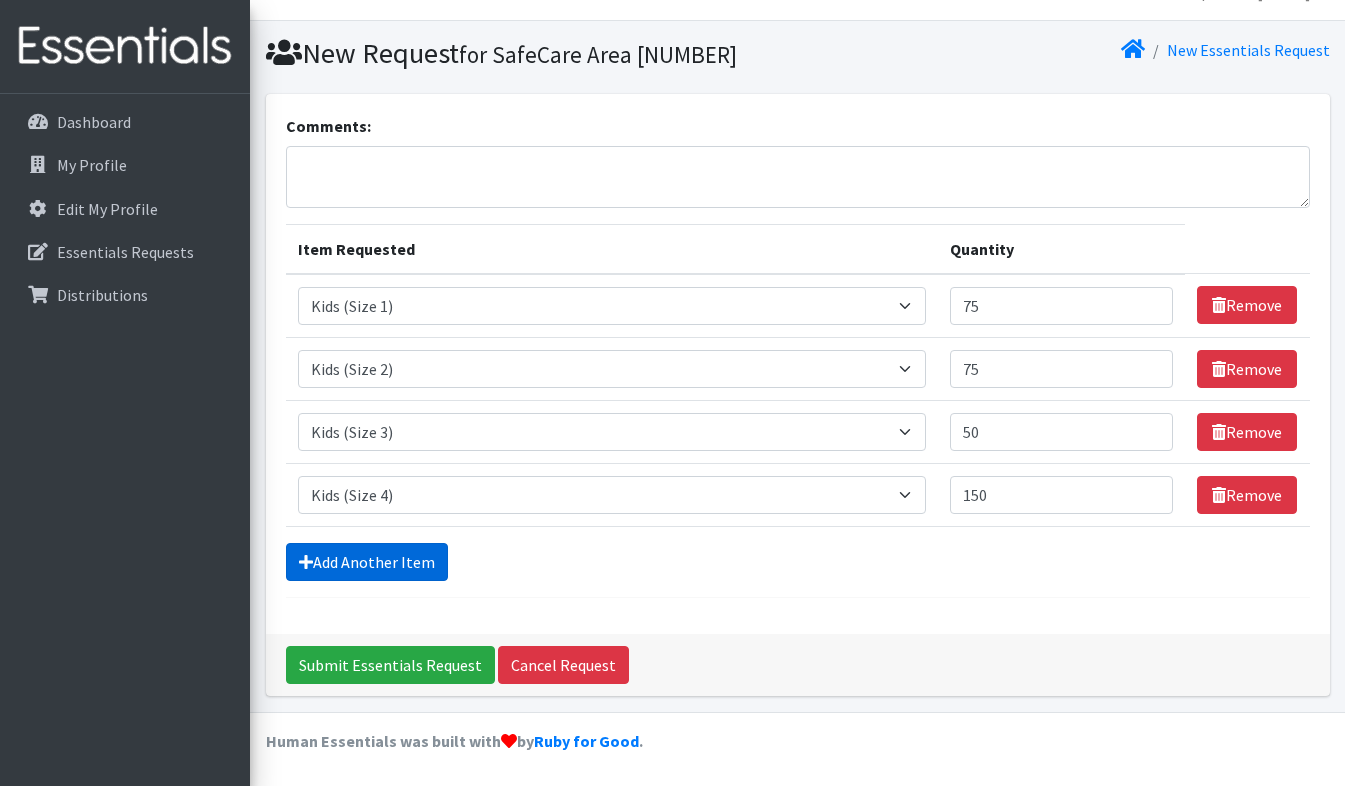 click on "Add Another Item" at bounding box center (367, 562) 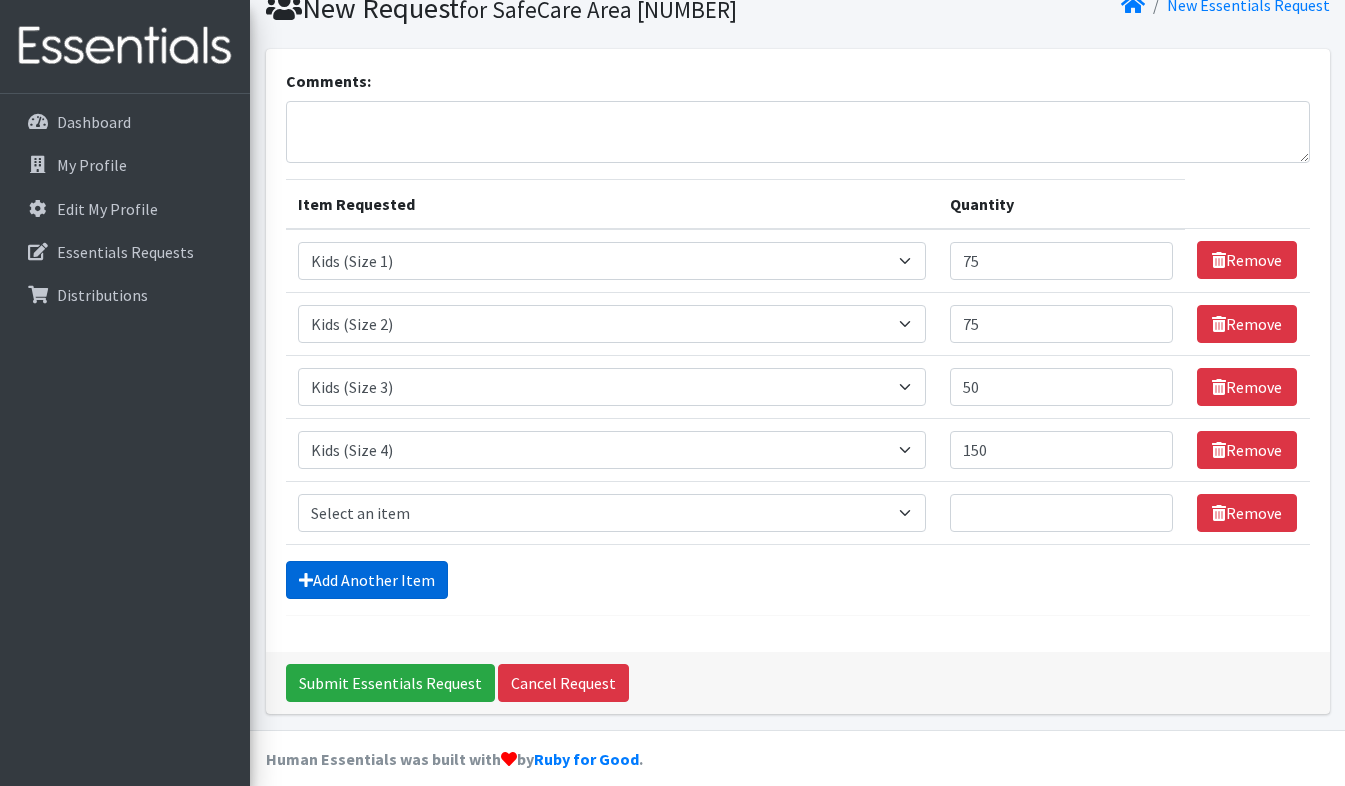 scroll, scrollTop: 99, scrollLeft: 0, axis: vertical 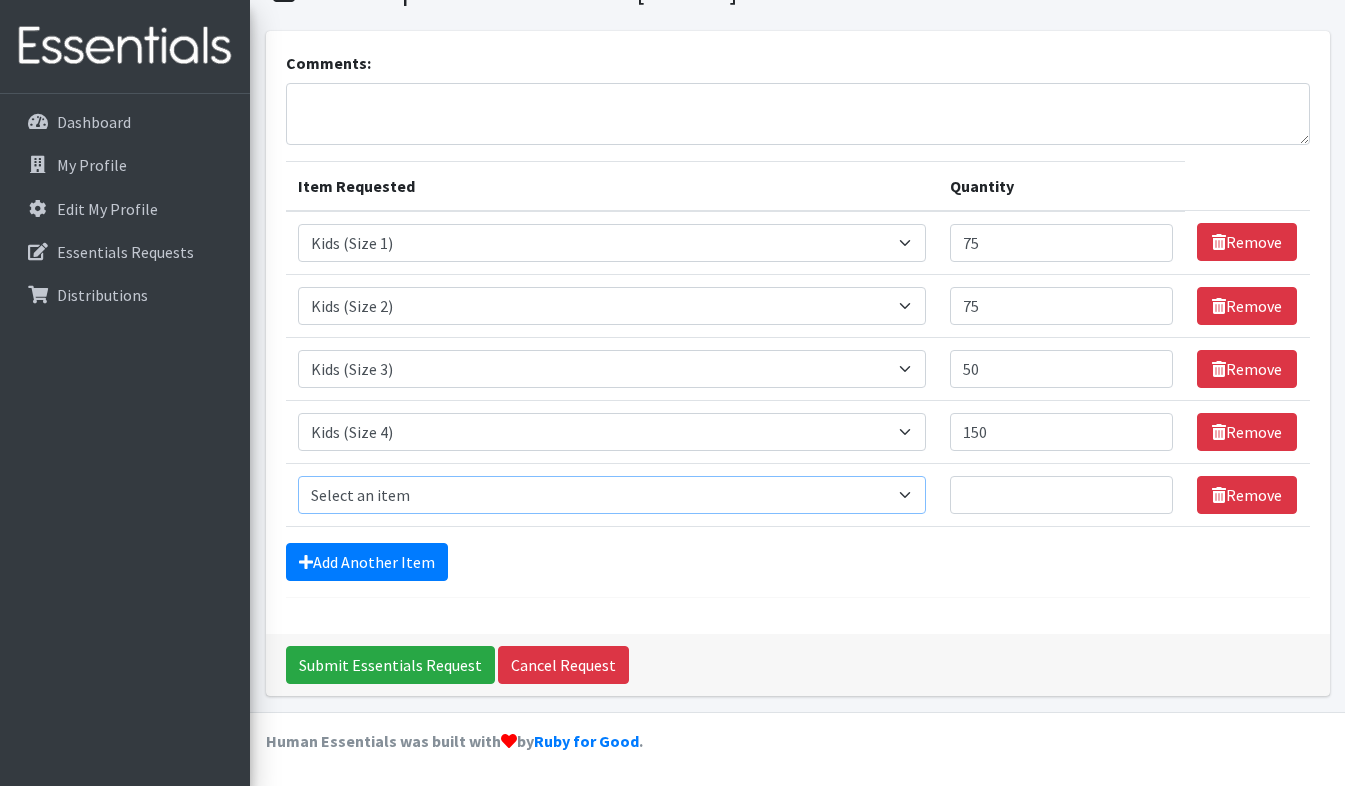 click on "Select an item
Adult Briefs (Large/X-Large)
Adult Briefs (Medium/Large)
Adult Briefs (Small/Medium)
Adult Incontinence Pads
Baby Formula (By Heart)
Emergency Cloth Kit (12lbs+)
Kids (Newborn)
Kids (Preemie)
Kids (Size 1)
Kids (Size 2)
Kids (Size 3)
Kids (Size 4)
Kids (Size 5)
Kids (Size 6)
Kids (Size 7)
Kids L/XL (60-125 lbs)
Kids Pull-Ups (2T-3T)
Kids Pull-Ups (3T-4T)
Kids Pull-Ups (4T-5T)
Kids S/M (38-65 lbs)
Kids Swimmers Large
Kids Swimmers Medium
Kids Swimmers Small
Newborn Cloth Kit (4-12lbs)
One-Size Cloth Kit (12lbs+)
Period Pads (Heavy Ultra Thin U by Kotex without wings) (40 count packs)-- order as packs
Period Pads (Regular Ultra Thin with wings) (36 per pack)--order as packs
Wipes (Baby)" at bounding box center (612, 495) 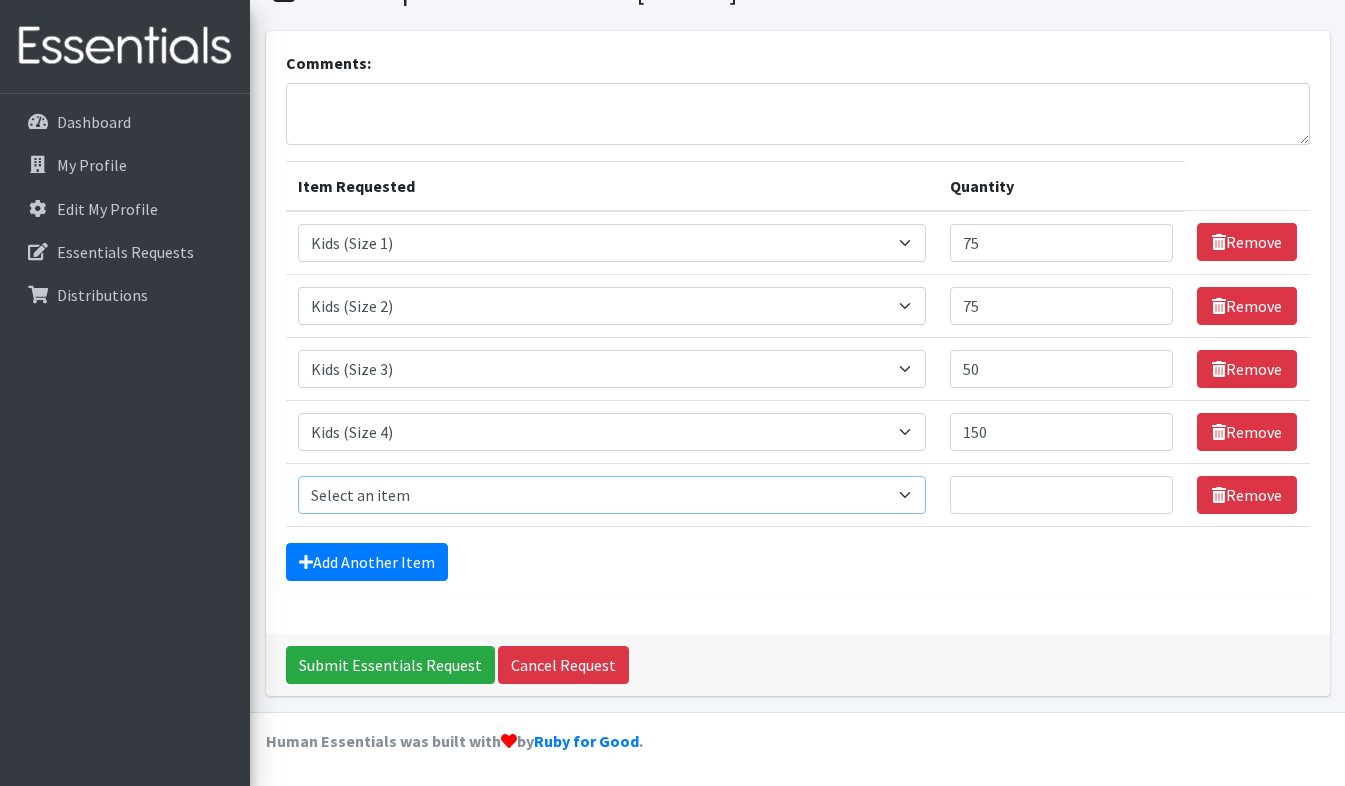 select on "4568" 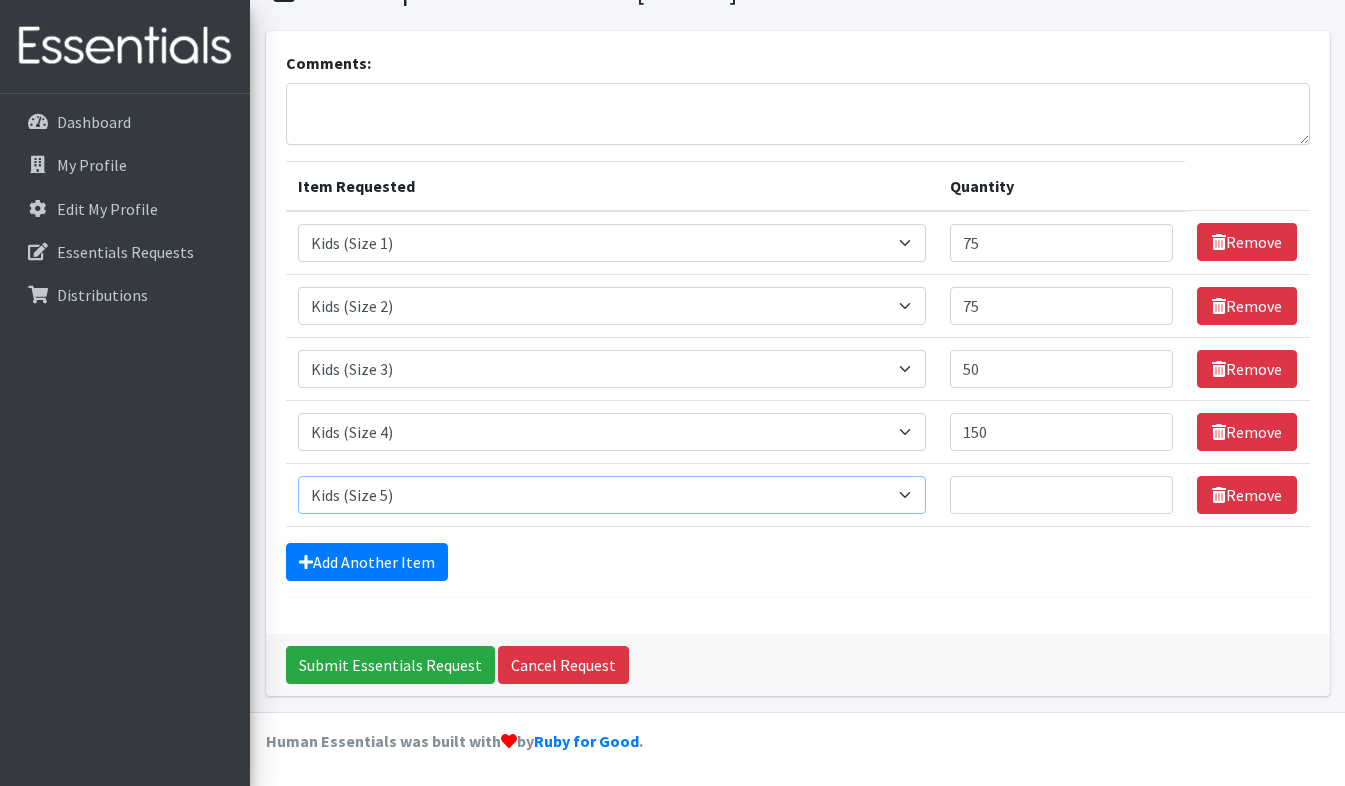 click on "Select an item
Adult Briefs (Large/X-Large)
Adult Briefs (Medium/Large)
Adult Briefs (Small/Medium)
Adult Incontinence Pads
Baby Formula (By Heart)
Emergency Cloth Kit (12lbs+)
Kids (Newborn)
Kids (Preemie)
Kids (Size 1)
Kids (Size 2)
Kids (Size 3)
Kids (Size 4)
Kids (Size 5)
Kids (Size 6)
Kids (Size 7)
Kids L/XL (60-125 lbs)
Kids Pull-Ups (2T-3T)
Kids Pull-Ups (3T-4T)
Kids Pull-Ups (4T-5T)
Kids S/M (38-65 lbs)
Kids Swimmers Large
Kids Swimmers Medium
Kids Swimmers Small
Newborn Cloth Kit (4-12lbs)
One-Size Cloth Kit (12lbs+)
Period Pads (Heavy Ultra Thin U by Kotex without wings) (40 count packs)-- order as packs
Period Pads (Regular Ultra Thin with wings) (36 per pack)--order as packs
Wipes (Baby)" at bounding box center [612, 495] 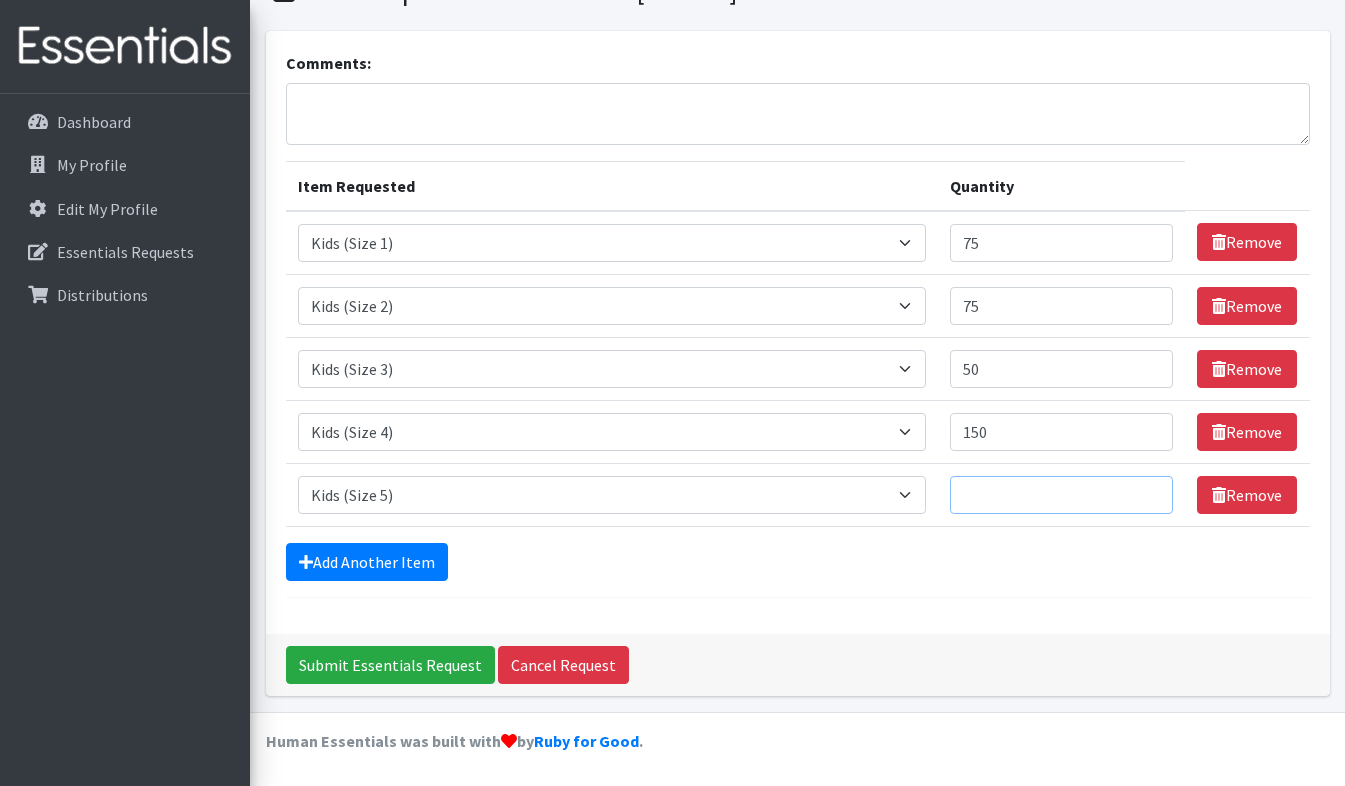 click on "Quantity" at bounding box center (1062, 495) 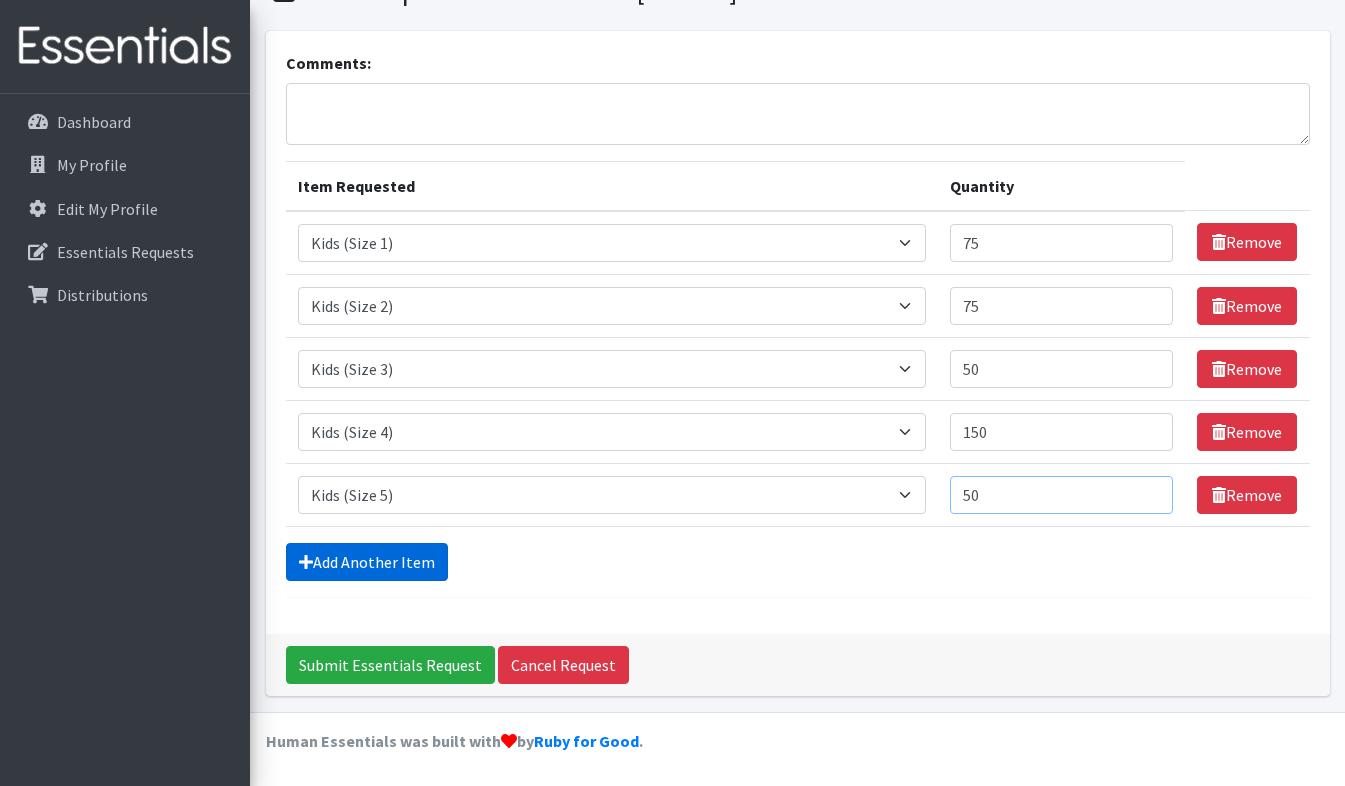 type on "50" 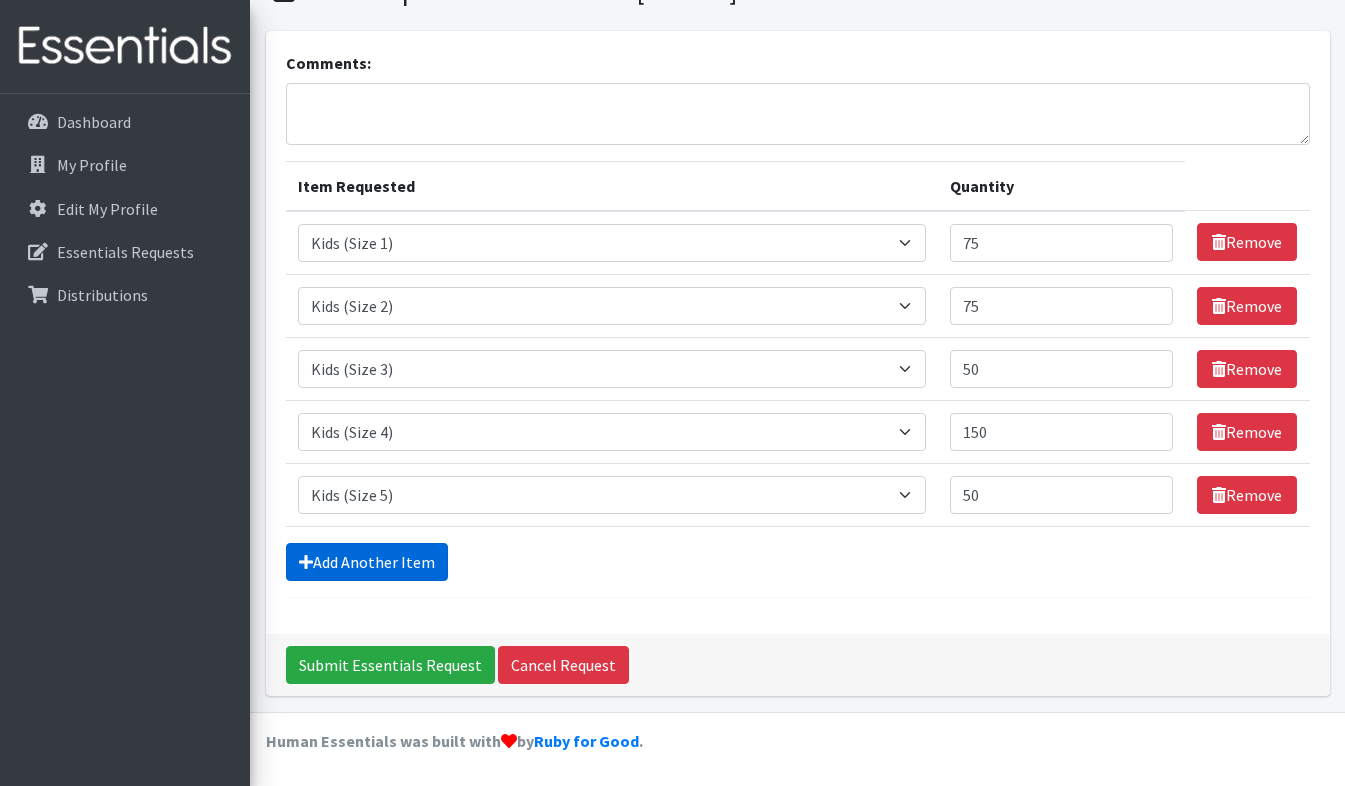 click on "Add Another Item" at bounding box center [367, 562] 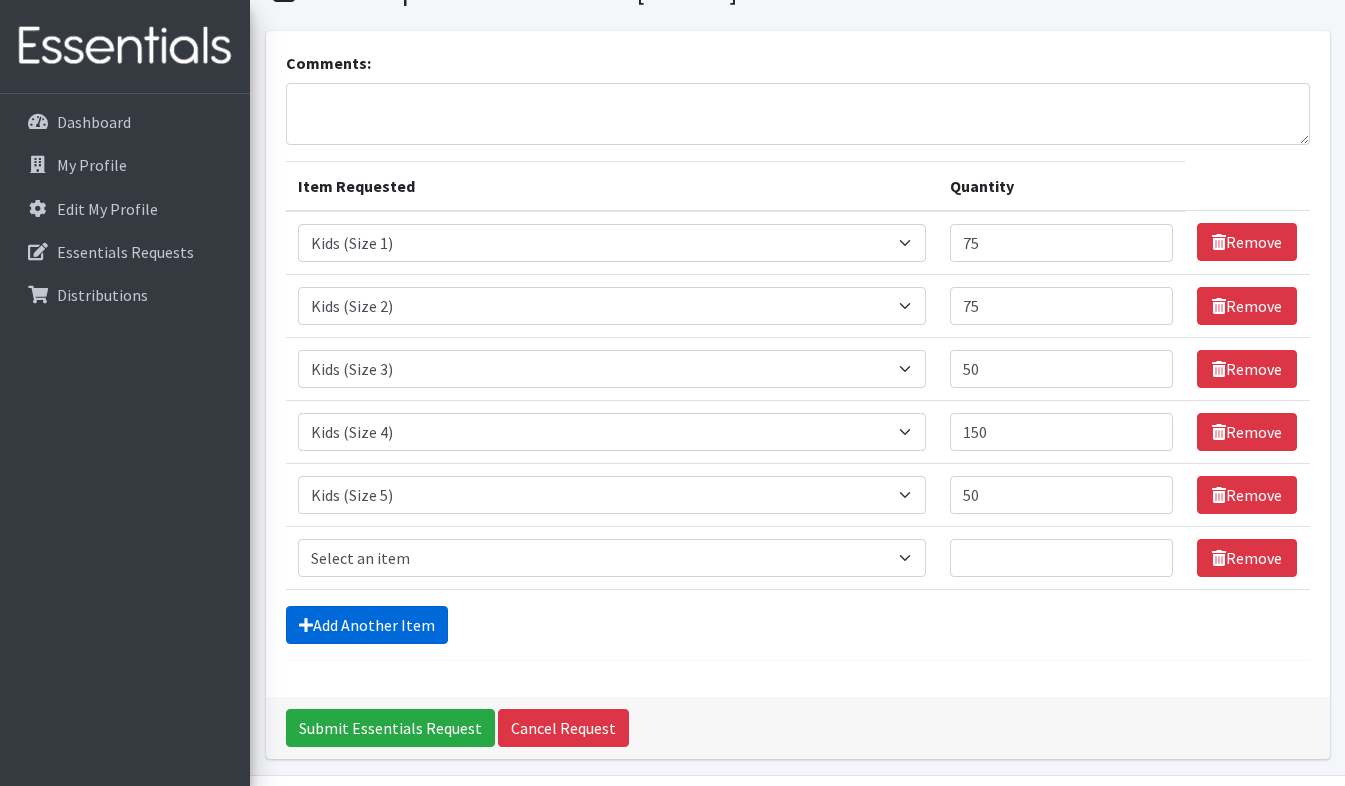 scroll, scrollTop: 162, scrollLeft: 0, axis: vertical 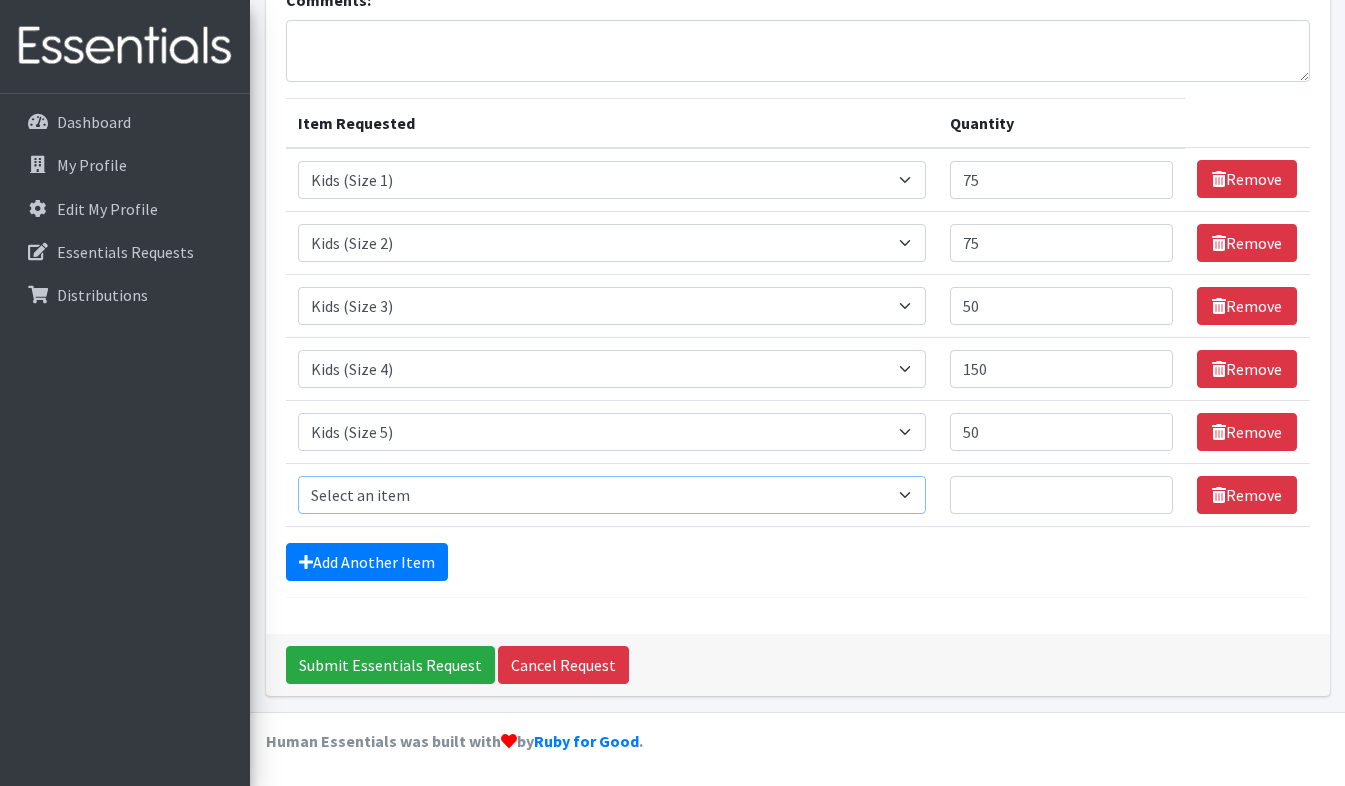 click on "Select an item
Adult Briefs (Large/X-Large)
Adult Briefs (Medium/Large)
Adult Briefs (Small/Medium)
Adult Incontinence Pads
Baby Formula (By Heart)
Emergency Cloth Kit (12lbs+)
Kids (Newborn)
Kids (Preemie)
Kids (Size 1)
Kids (Size 2)
Kids (Size 3)
Kids (Size 4)
Kids (Size 5)
Kids (Size 6)
Kids (Size 7)
Kids L/XL (60-125 lbs)
Kids Pull-Ups (2T-3T)
Kids Pull-Ups (3T-4T)
Kids Pull-Ups (4T-5T)
Kids S/M (38-65 lbs)
Kids Swimmers Large
Kids Swimmers Medium
Kids Swimmers Small
Newborn Cloth Kit (4-12lbs)
One-Size Cloth Kit (12lbs+)
Period Pads (Heavy Ultra Thin U by Kotex without wings) (40 count packs)-- order as packs
Period Pads (Regular Ultra Thin with wings) (36 per pack)--order as packs
Wipes (Baby)" at bounding box center (612, 495) 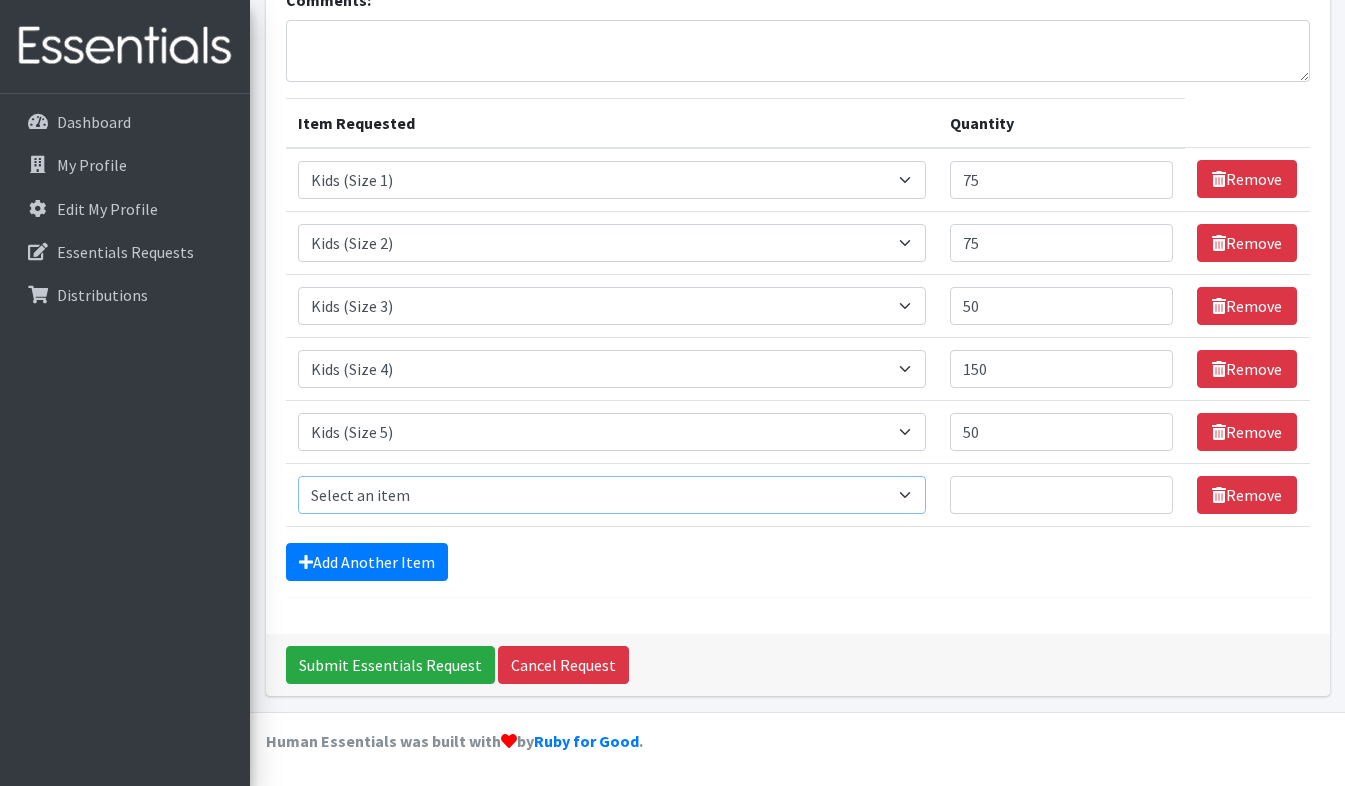 select on "4572" 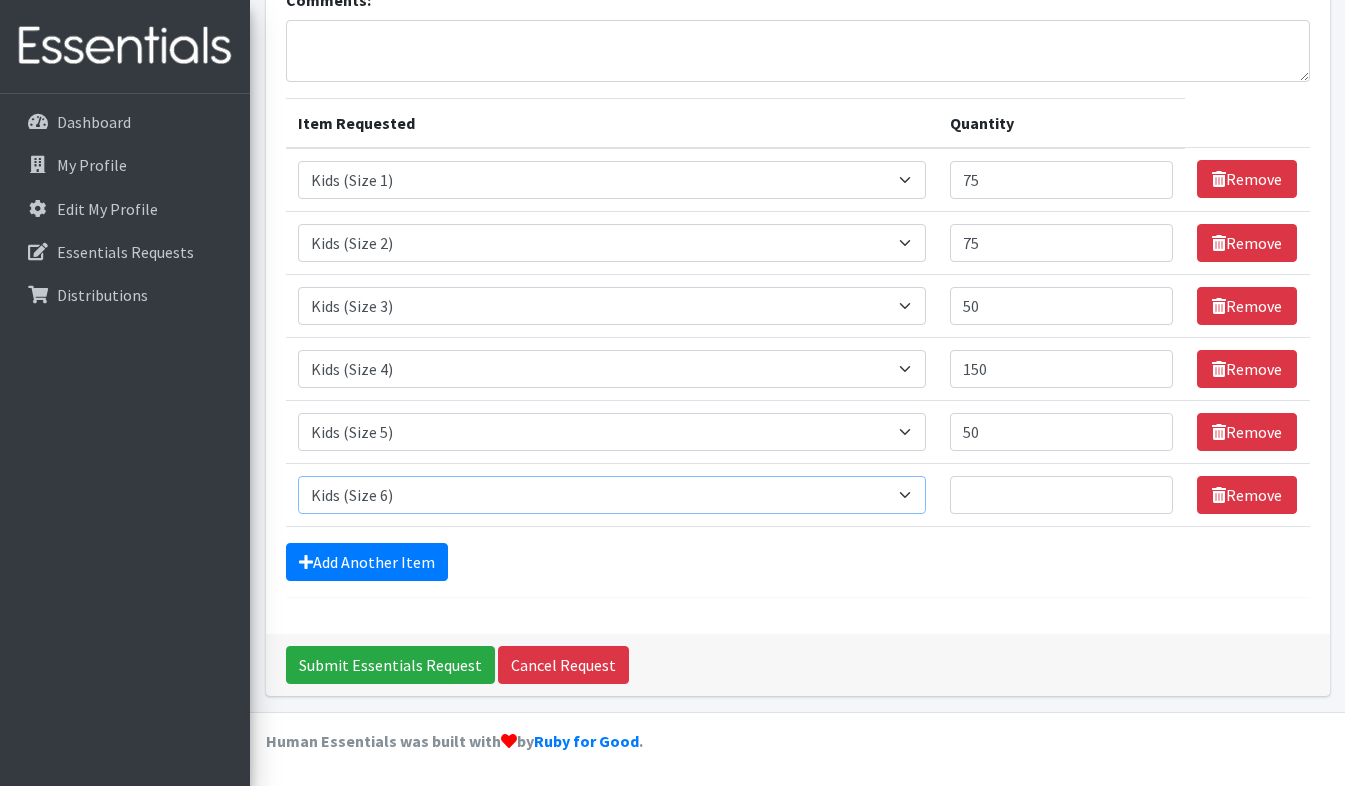 click on "Select an item
Adult Briefs (Large/X-Large)
Adult Briefs (Medium/Large)
Adult Briefs (Small/Medium)
Adult Incontinence Pads
Baby Formula (By Heart)
Emergency Cloth Kit (12lbs+)
Kids (Newborn)
Kids (Preemie)
Kids (Size 1)
Kids (Size 2)
Kids (Size 3)
Kids (Size 4)
Kids (Size 5)
Kids (Size 6)
Kids (Size 7)
Kids L/XL (60-125 lbs)
Kids Pull-Ups (2T-3T)
Kids Pull-Ups (3T-4T)
Kids Pull-Ups (4T-5T)
Kids S/M (38-65 lbs)
Kids Swimmers Large
Kids Swimmers Medium
Kids Swimmers Small
Newborn Cloth Kit (4-12lbs)
One-Size Cloth Kit (12lbs+)
Period Pads (Heavy Ultra Thin U by Kotex without wings) (40 count packs)-- order as packs
Period Pads (Regular Ultra Thin with wings) (36 per pack)--order as packs
Wipes (Baby)" at bounding box center (612, 495) 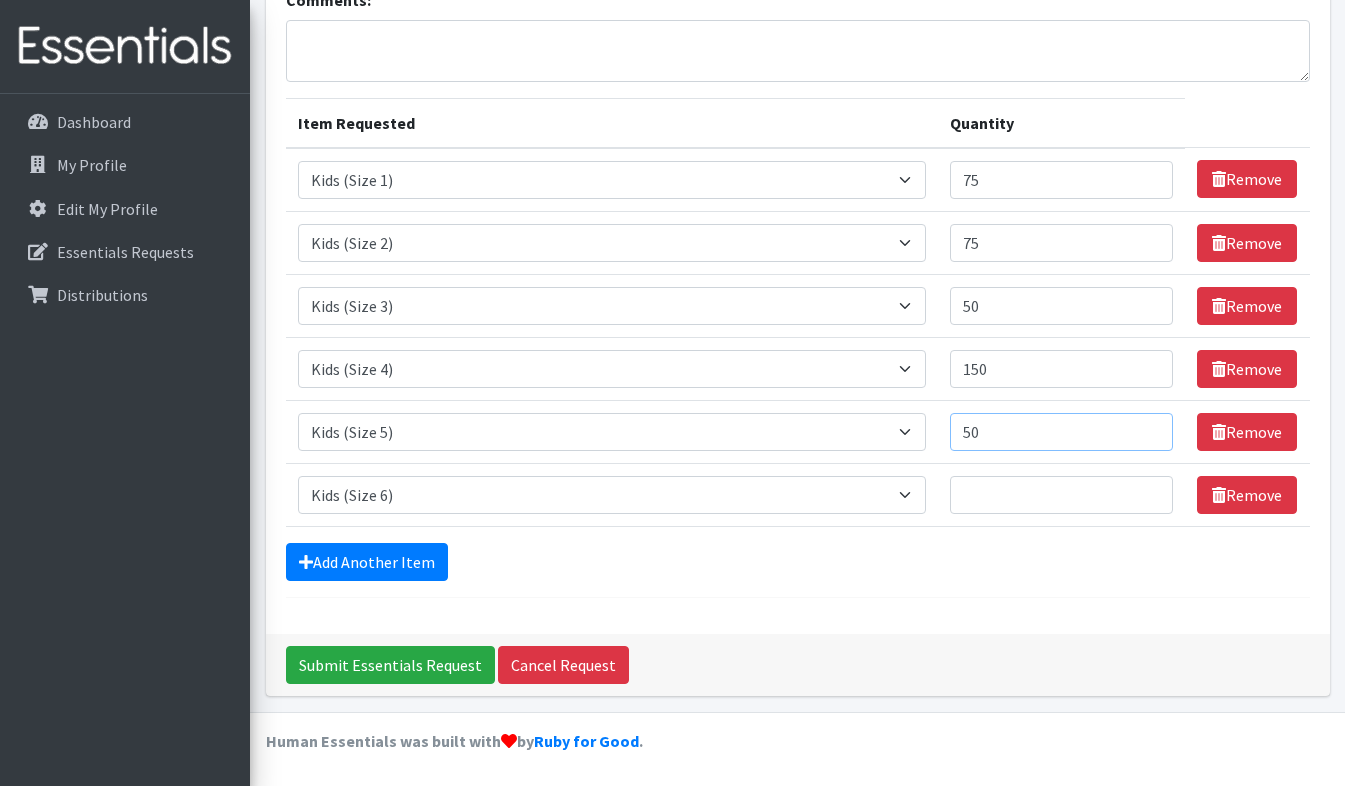 click on "50" at bounding box center (1062, 432) 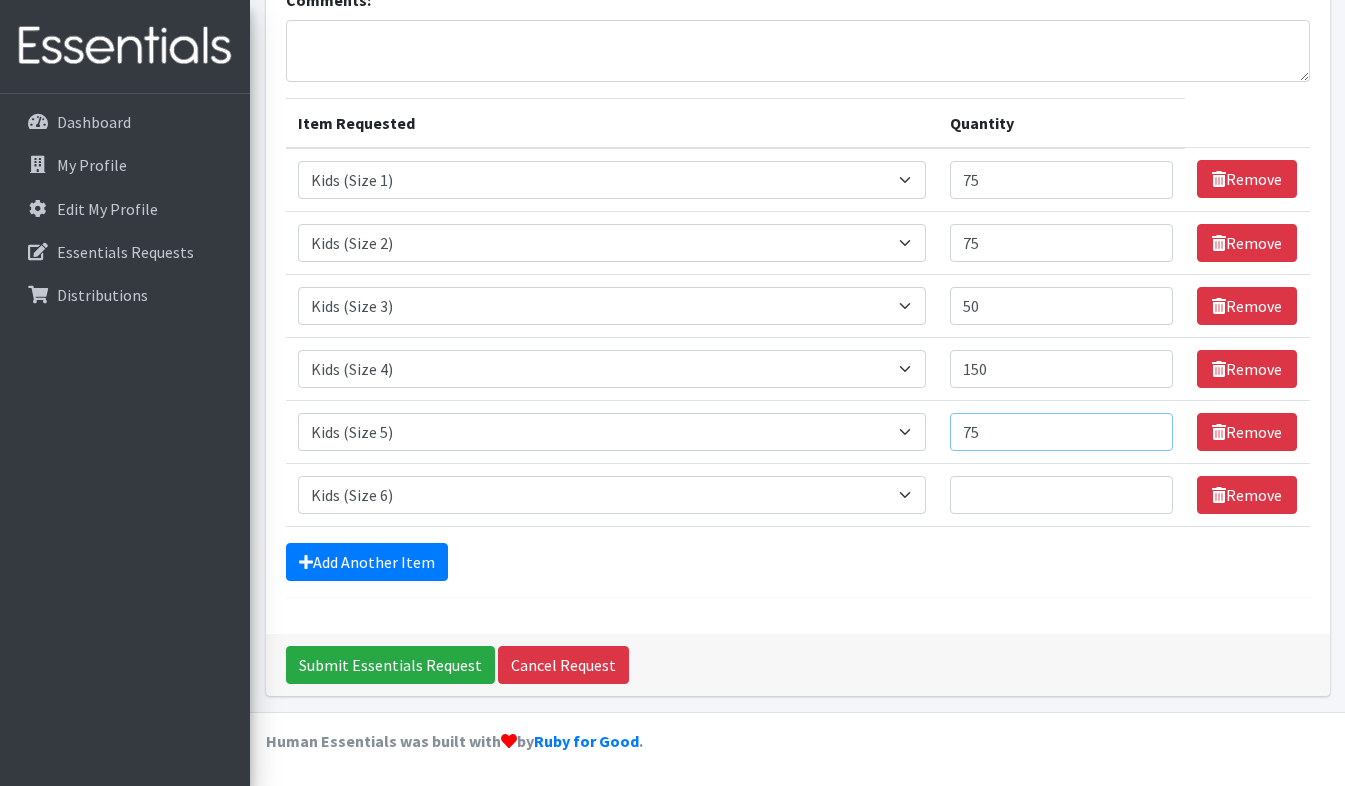 type on "7" 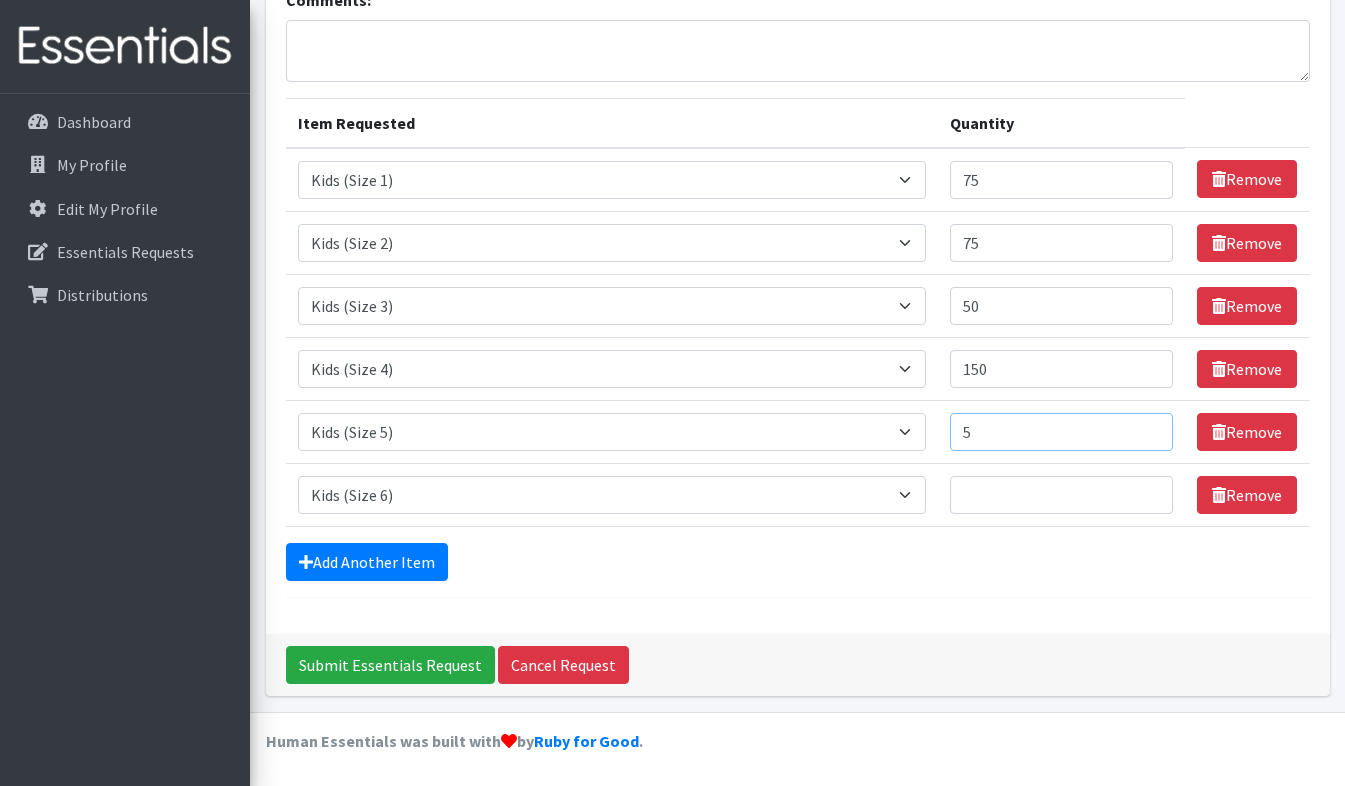 type on "50" 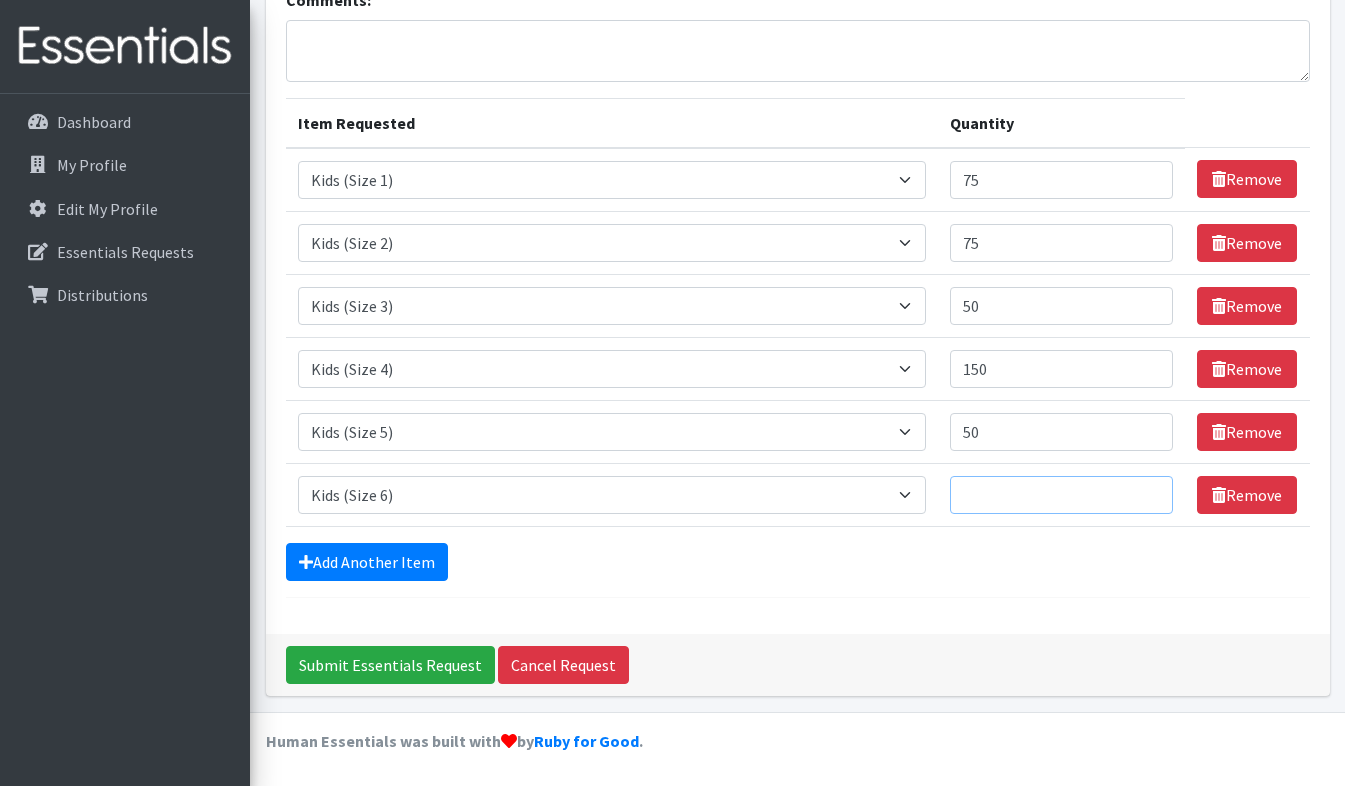 click on "Quantity" at bounding box center (1062, 495) 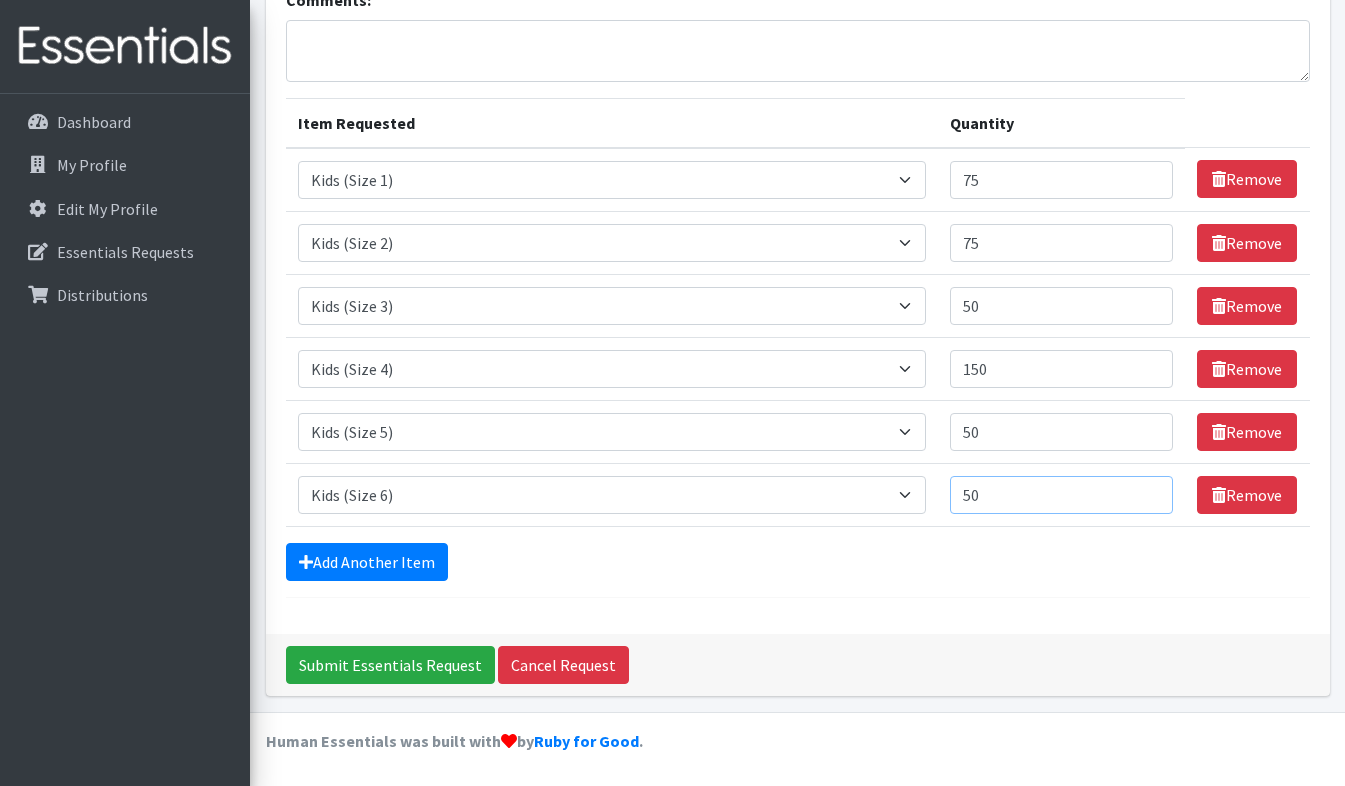 type on "5" 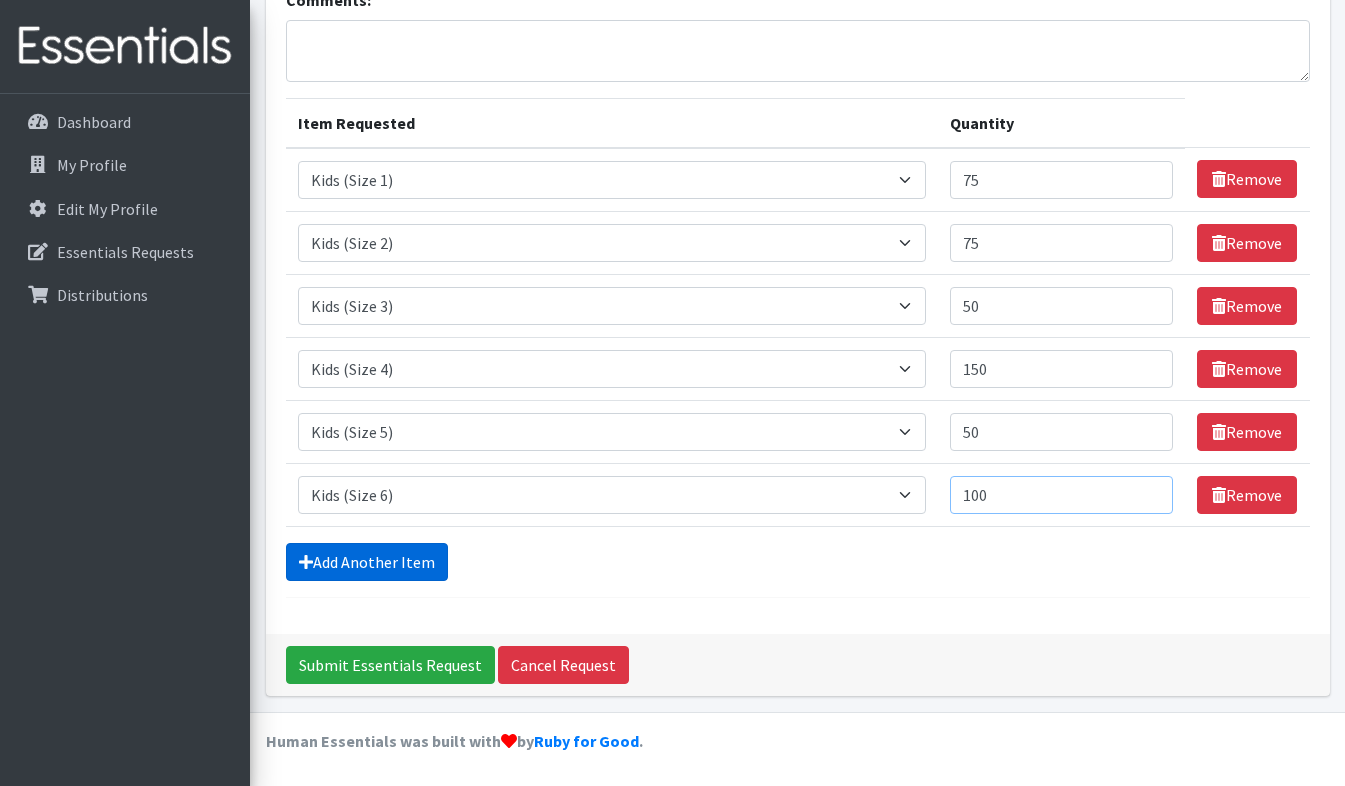type on "100" 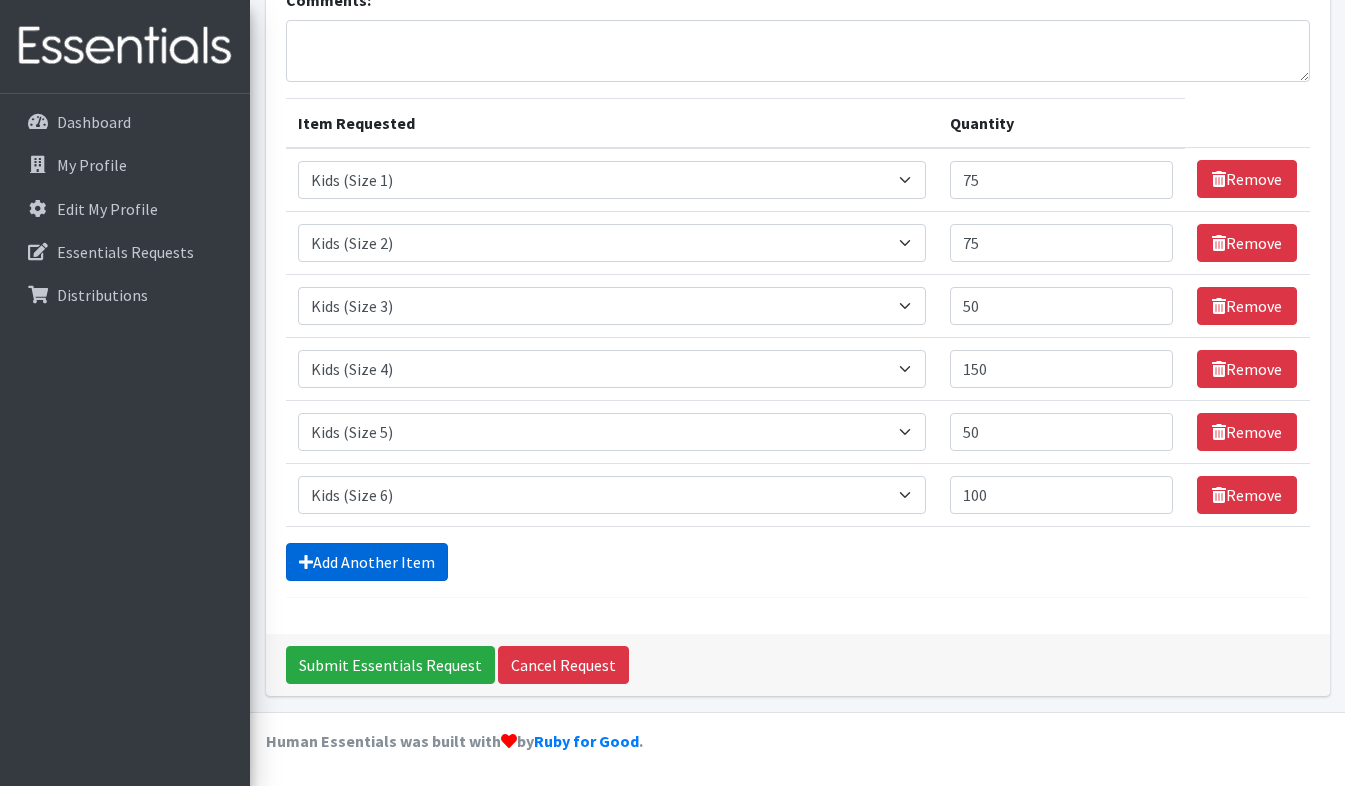 click on "Add Another Item" at bounding box center (367, 562) 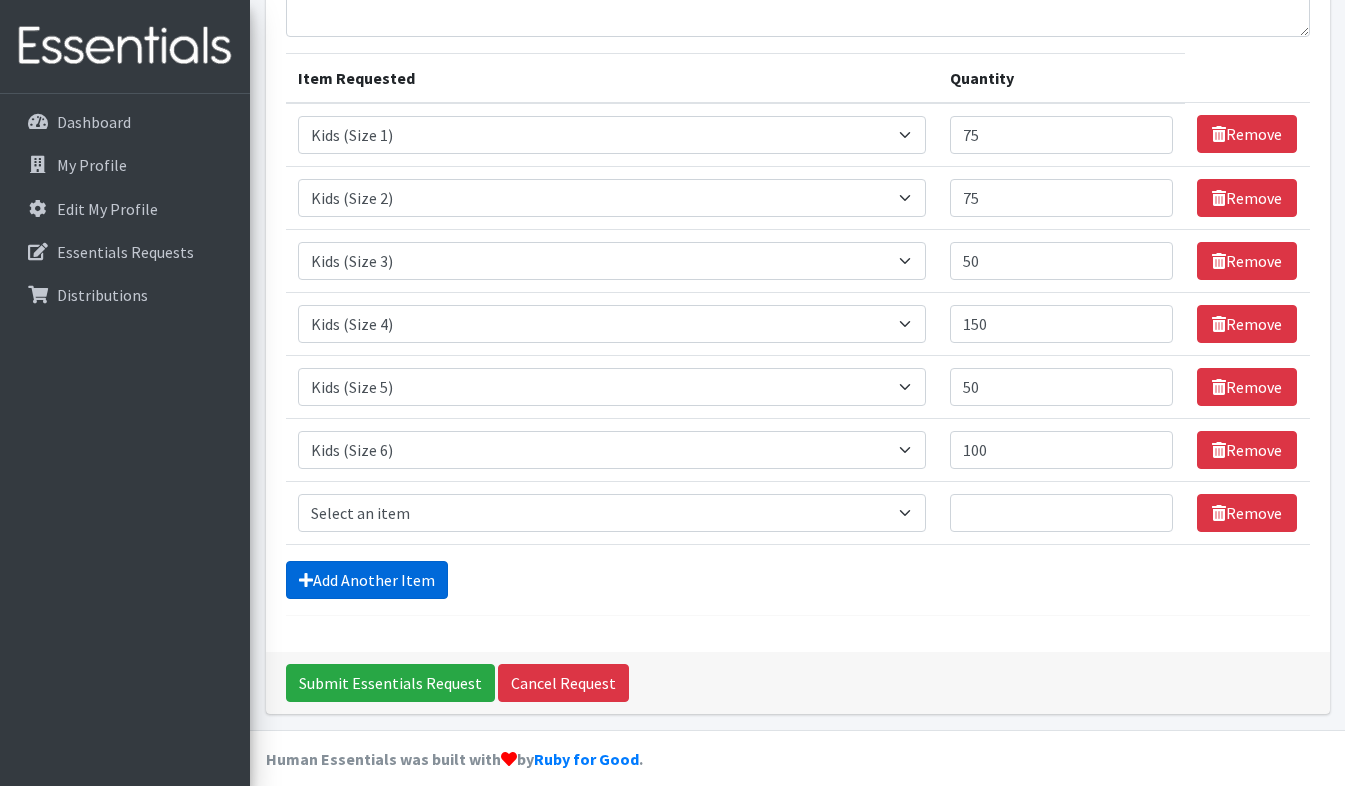 scroll, scrollTop: 225, scrollLeft: 0, axis: vertical 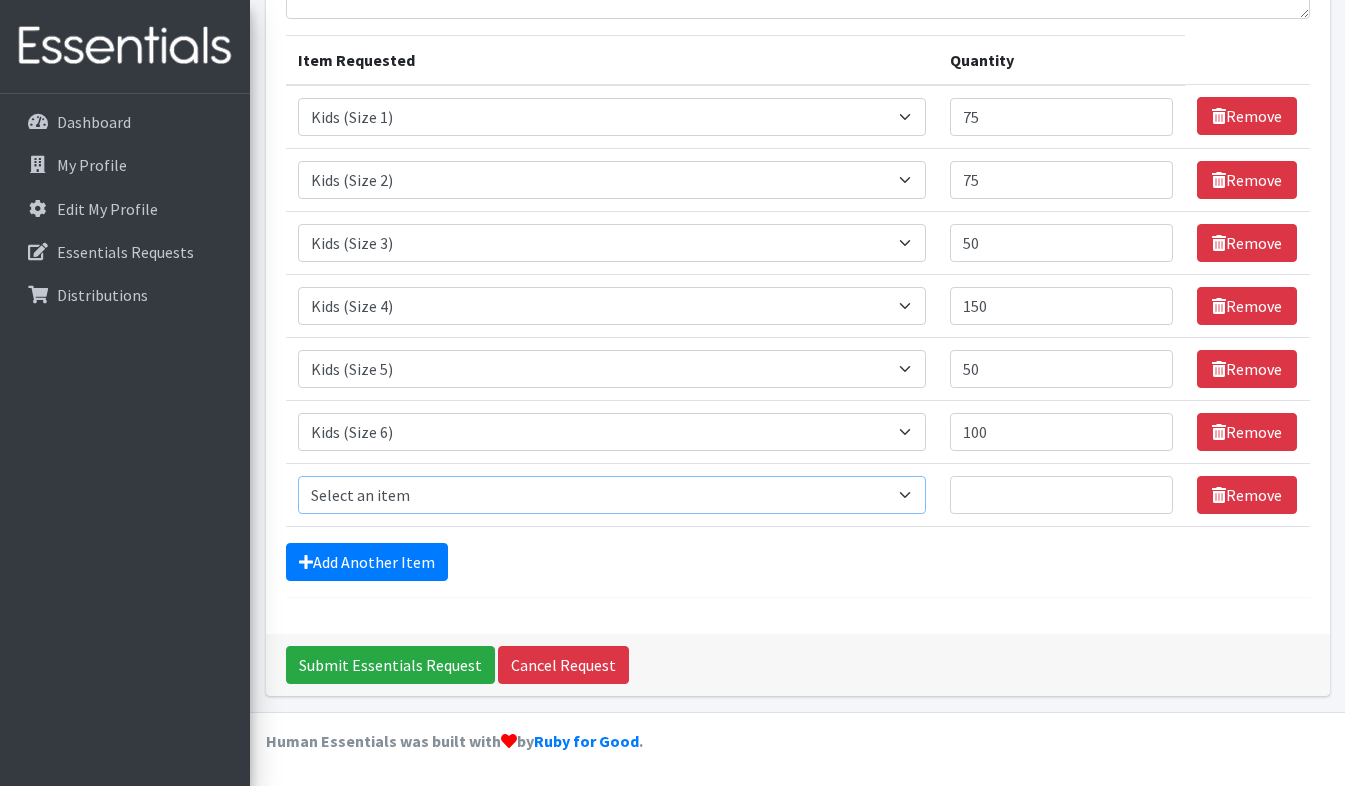 click on "Select an item
Adult Briefs (Large/X-Large)
Adult Briefs (Medium/Large)
Adult Briefs (Small/Medium)
Adult Incontinence Pads
Baby Formula (By Heart)
Emergency Cloth Kit (12lbs+)
Kids (Newborn)
Kids (Preemie)
Kids (Size 1)
Kids (Size 2)
Kids (Size 3)
Kids (Size 4)
Kids (Size 5)
Kids (Size 6)
Kids (Size 7)
Kids L/XL (60-125 lbs)
Kids Pull-Ups (2T-3T)
Kids Pull-Ups (3T-4T)
Kids Pull-Ups (4T-5T)
Kids S/M (38-65 lbs)
Kids Swimmers Large
Kids Swimmers Medium
Kids Swimmers Small
Newborn Cloth Kit (4-12lbs)
One-Size Cloth Kit (12lbs+)
Period Pads (Heavy Ultra Thin U by Kotex without wings) (40 count packs)-- order as packs
Period Pads (Regular Ultra Thin with wings) (36 per pack)--order as packs
Wipes (Baby)" at bounding box center (612, 495) 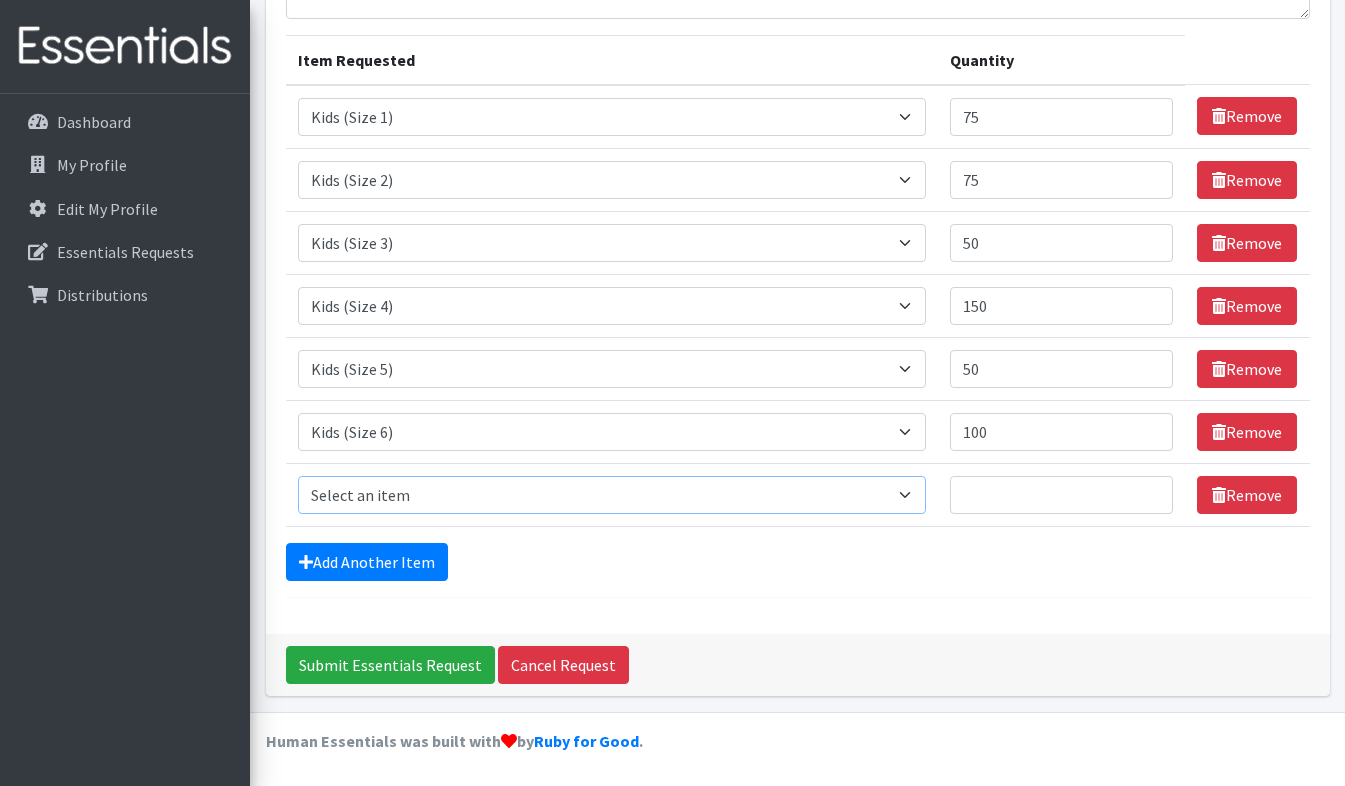 select on "4558" 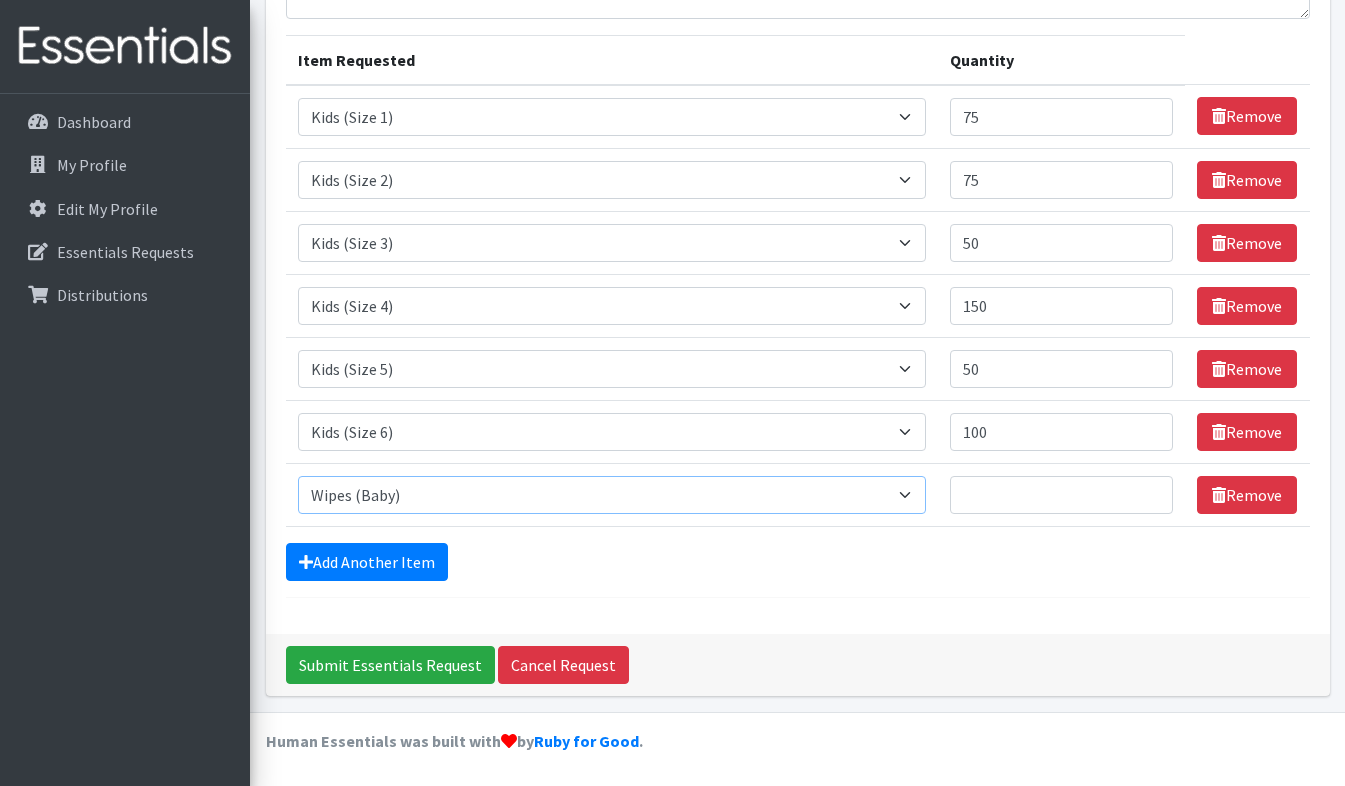 click on "Select an item
Adult Briefs (Large/X-Large)
Adult Briefs (Medium/Large)
Adult Briefs (Small/Medium)
Adult Incontinence Pads
Baby Formula (By Heart)
Emergency Cloth Kit (12lbs+)
Kids (Newborn)
Kids (Preemie)
Kids (Size 1)
Kids (Size 2)
Kids (Size 3)
Kids (Size 4)
Kids (Size 5)
Kids (Size 6)
Kids (Size 7)
Kids L/XL (60-125 lbs)
Kids Pull-Ups (2T-3T)
Kids Pull-Ups (3T-4T)
Kids Pull-Ups (4T-5T)
Kids S/M (38-65 lbs)
Kids Swimmers Large
Kids Swimmers Medium
Kids Swimmers Small
Newborn Cloth Kit (4-12lbs)
One-Size Cloth Kit (12lbs+)
Period Pads (Heavy Ultra Thin U by Kotex without wings) (40 count packs)-- order as packs
Period Pads (Regular Ultra Thin with wings) (36 per pack)--order as packs
Wipes (Baby)" at bounding box center [612, 495] 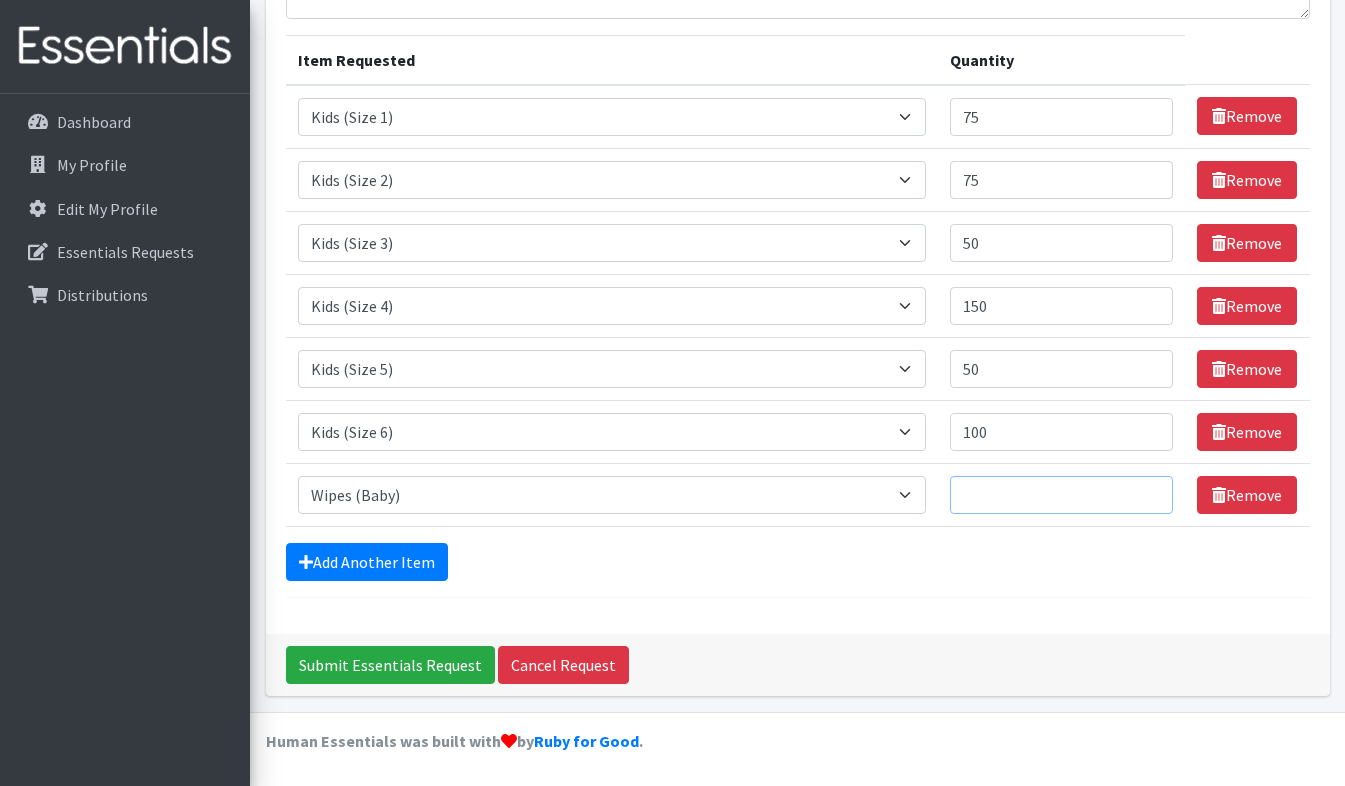 click on "Quantity" at bounding box center [1062, 495] 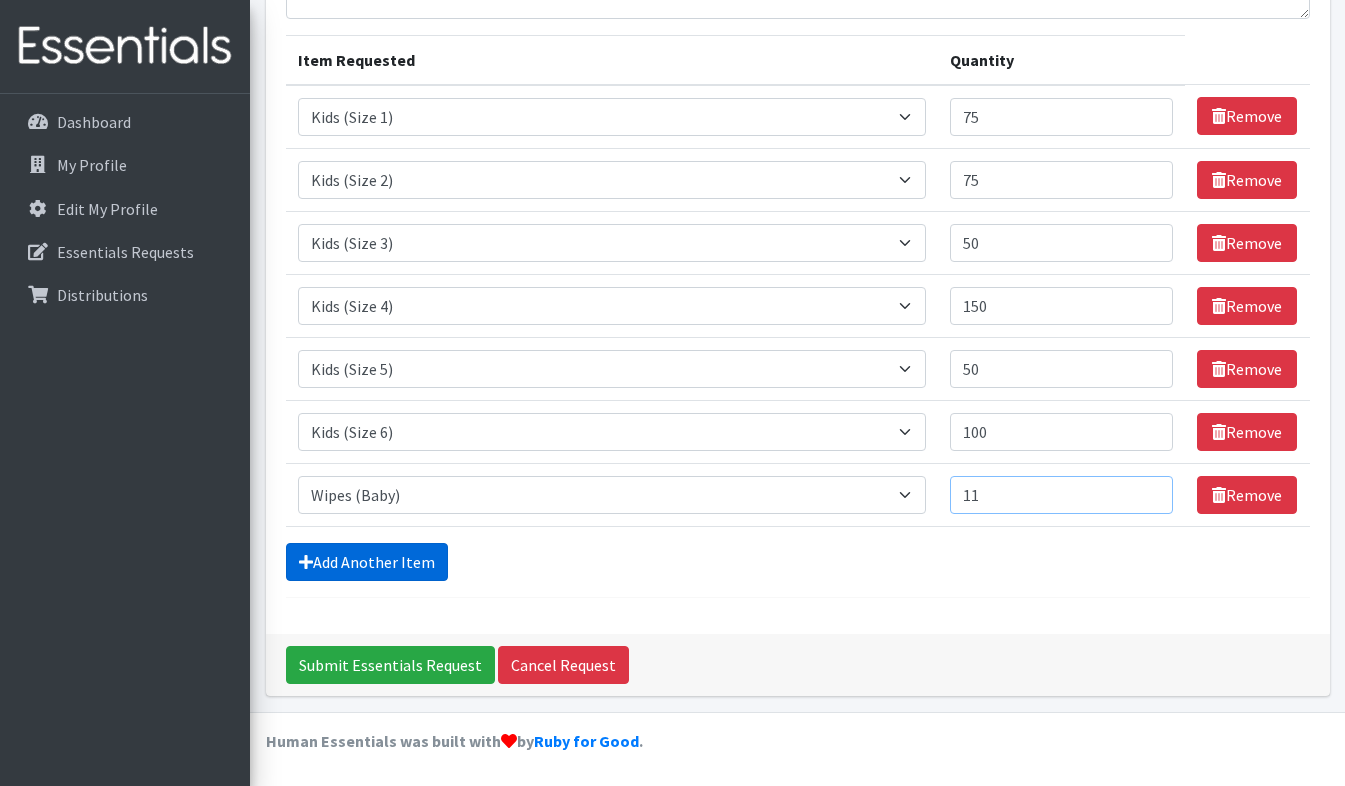type on "11" 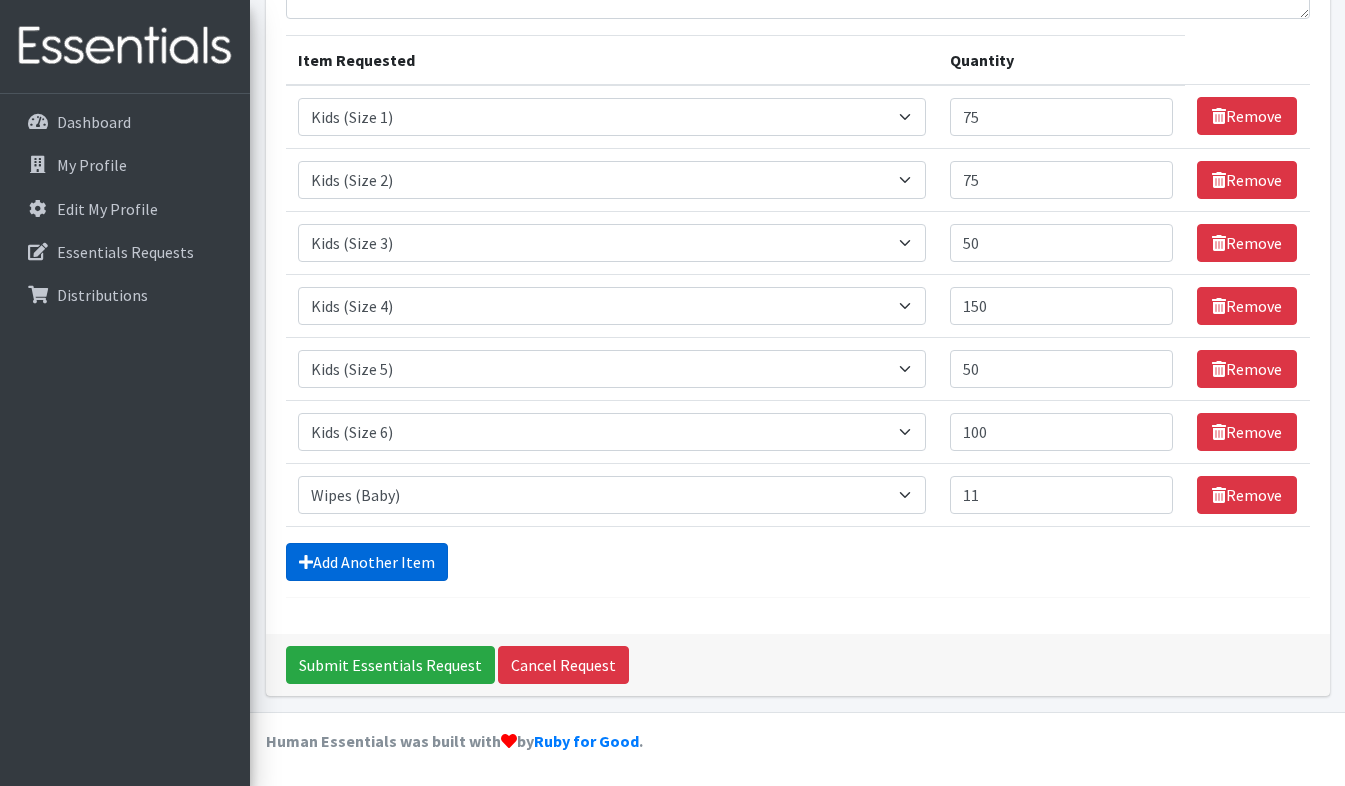 click on "Add Another Item" at bounding box center [367, 562] 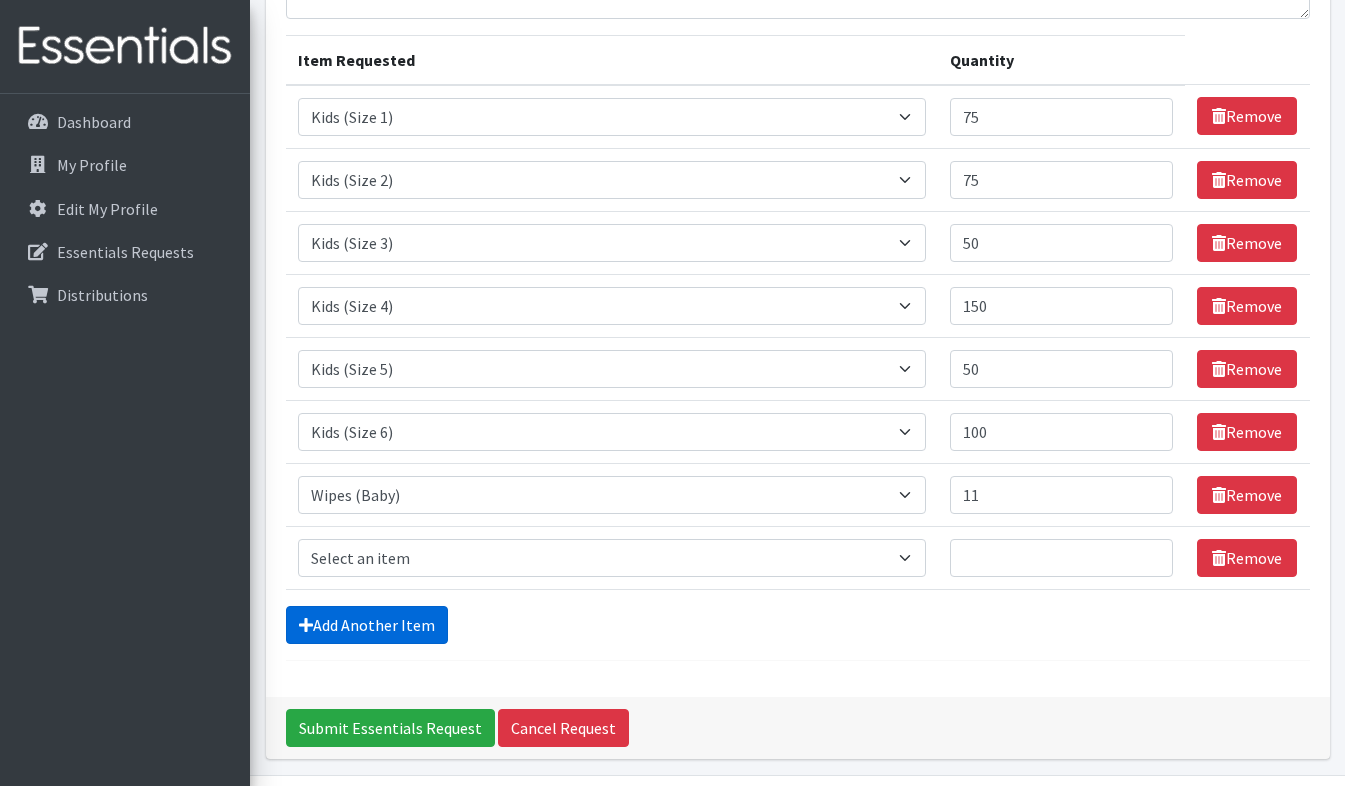 scroll, scrollTop: 288, scrollLeft: 0, axis: vertical 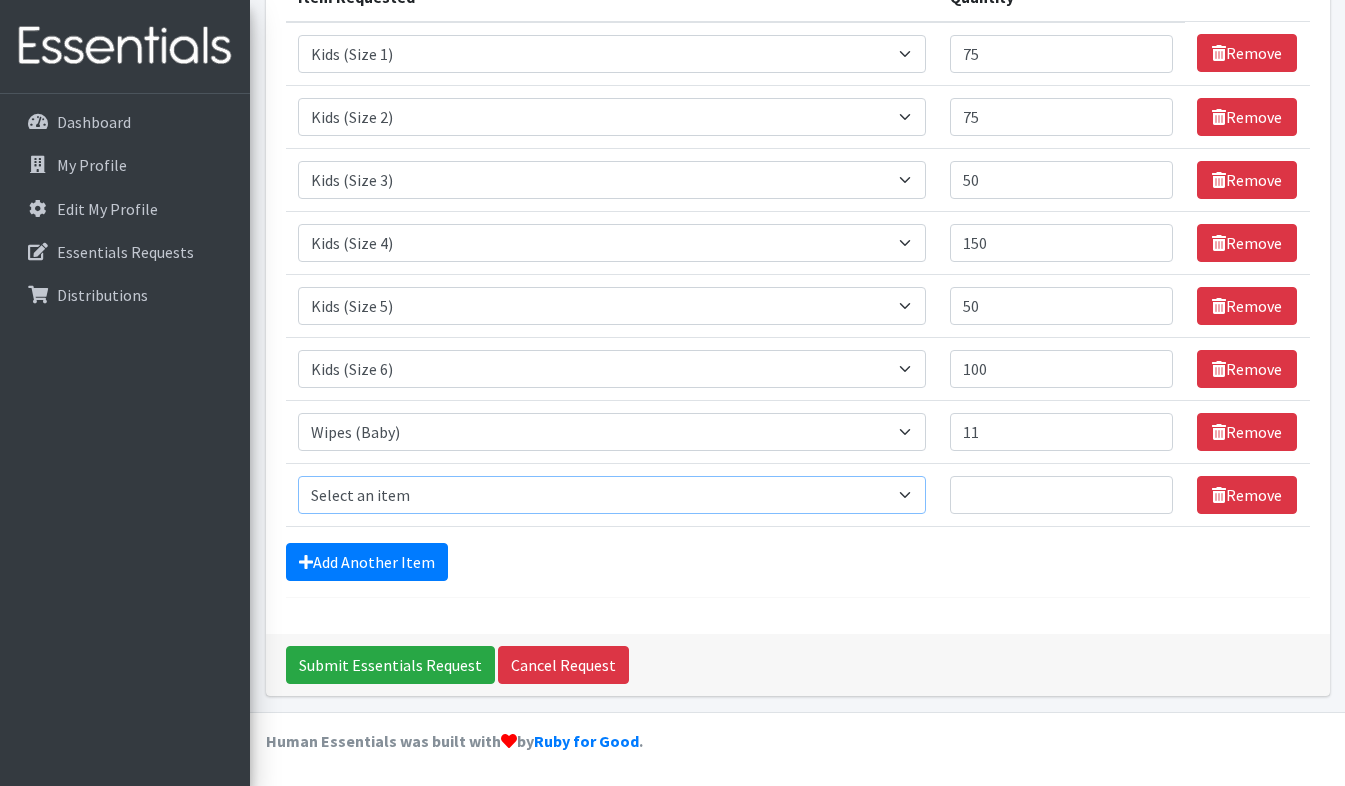 click on "Select an item
Adult Briefs (Large/X-Large)
Adult Briefs (Medium/Large)
Adult Briefs (Small/Medium)
Adult Incontinence Pads
Baby Formula (By Heart)
Emergency Cloth Kit (12lbs+)
Kids (Newborn)
Kids (Preemie)
Kids (Size 1)
Kids (Size 2)
Kids (Size 3)
Kids (Size 4)
Kids (Size 5)
Kids (Size 6)
Kids (Size 7)
Kids L/XL (60-125 lbs)
Kids Pull-Ups (2T-3T)
Kids Pull-Ups (3T-4T)
Kids Pull-Ups (4T-5T)
Kids S/M (38-65 lbs)
Kids Swimmers Large
Kids Swimmers Medium
Kids Swimmers Small
Newborn Cloth Kit (4-12lbs)
One-Size Cloth Kit (12lbs+)
Period Pads (Heavy Ultra Thin U by Kotex without wings) (40 count packs)-- order as packs
Period Pads (Regular Ultra Thin with wings) (36 per pack)--order as packs
Wipes (Baby)" at bounding box center [612, 495] 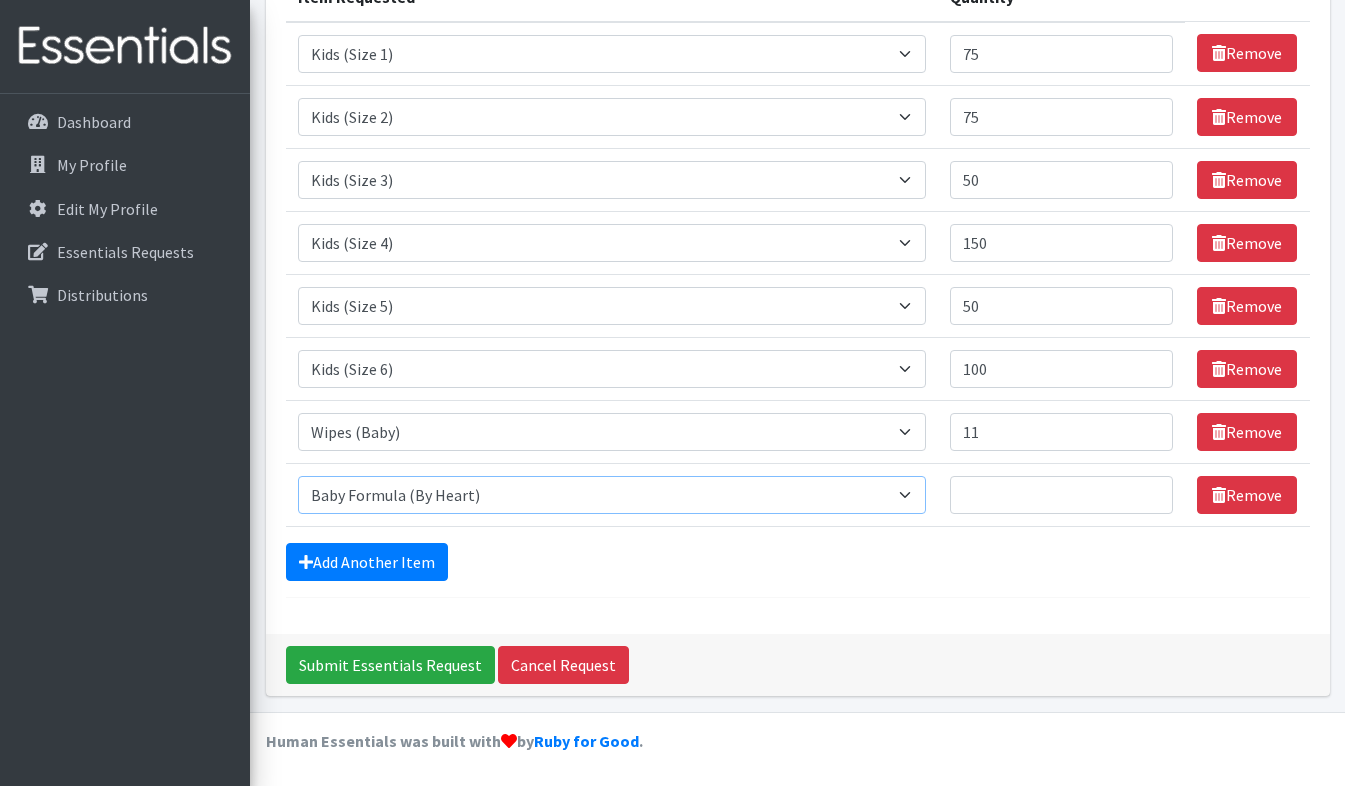 click on "Select an item
Adult Briefs (Large/X-Large)
Adult Briefs (Medium/Large)
Adult Briefs (Small/Medium)
Adult Incontinence Pads
Baby Formula (By Heart)
Emergency Cloth Kit (12lbs+)
Kids (Newborn)
Kids (Preemie)
Kids (Size 1)
Kids (Size 2)
Kids (Size 3)
Kids (Size 4)
Kids (Size 5)
Kids (Size 6)
Kids (Size 7)
Kids L/XL (60-125 lbs)
Kids Pull-Ups (2T-3T)
Kids Pull-Ups (3T-4T)
Kids Pull-Ups (4T-5T)
Kids S/M (38-65 lbs)
Kids Swimmers Large
Kids Swimmers Medium
Kids Swimmers Small
Newborn Cloth Kit (4-12lbs)
One-Size Cloth Kit (12lbs+)
Period Pads (Heavy Ultra Thin U by Kotex without wings) (40 count packs)-- order as packs
Period Pads (Regular Ultra Thin with wings) (36 per pack)--order as packs
Wipes (Baby)" at bounding box center [612, 495] 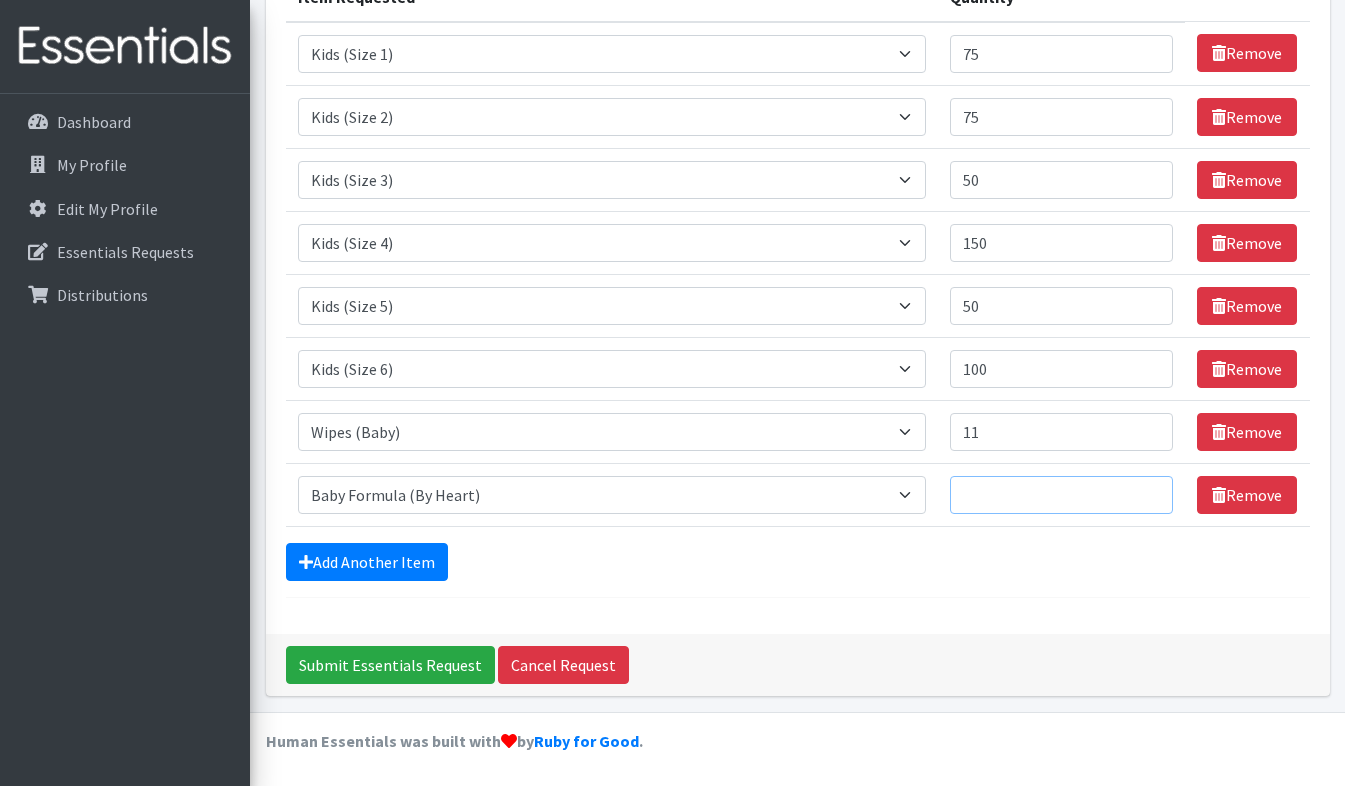 click on "Quantity" at bounding box center (1062, 495) 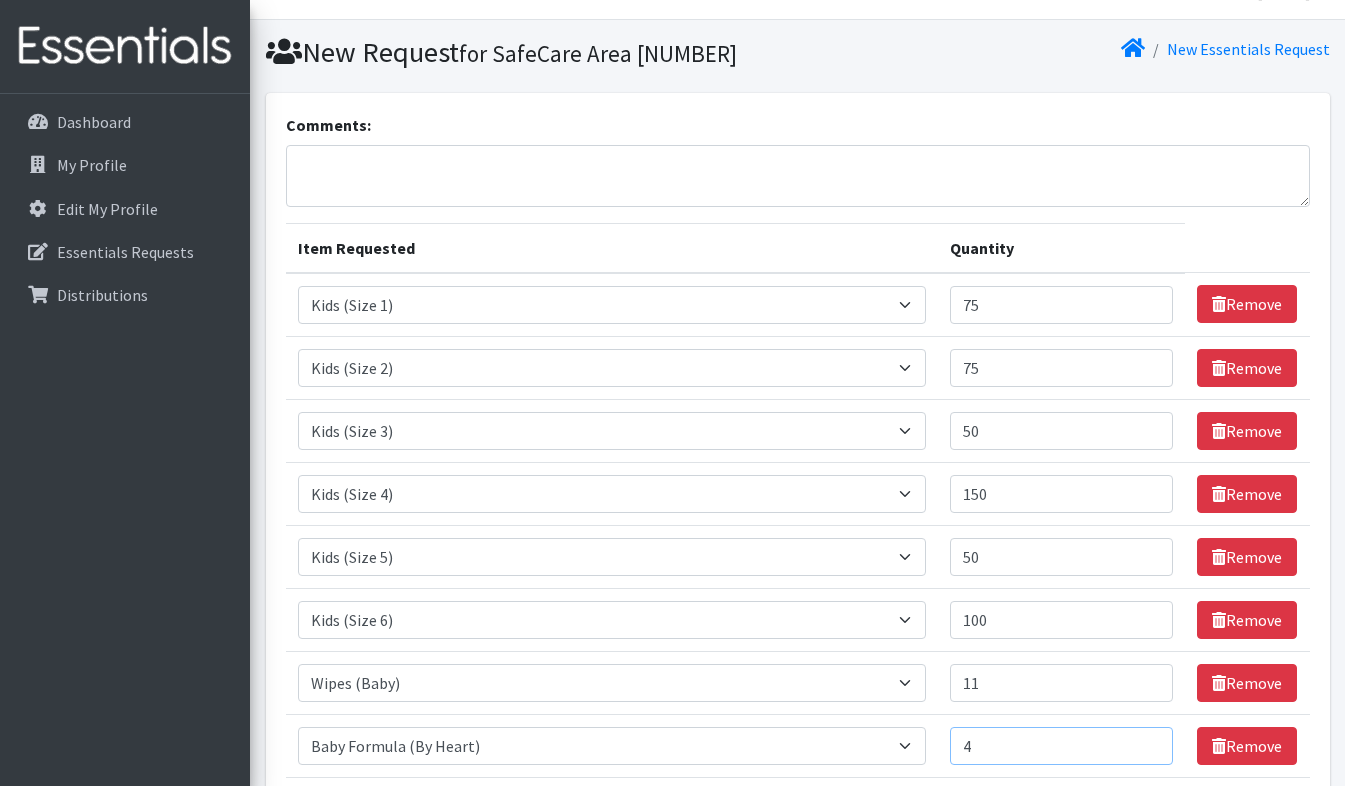 scroll, scrollTop: 288, scrollLeft: 0, axis: vertical 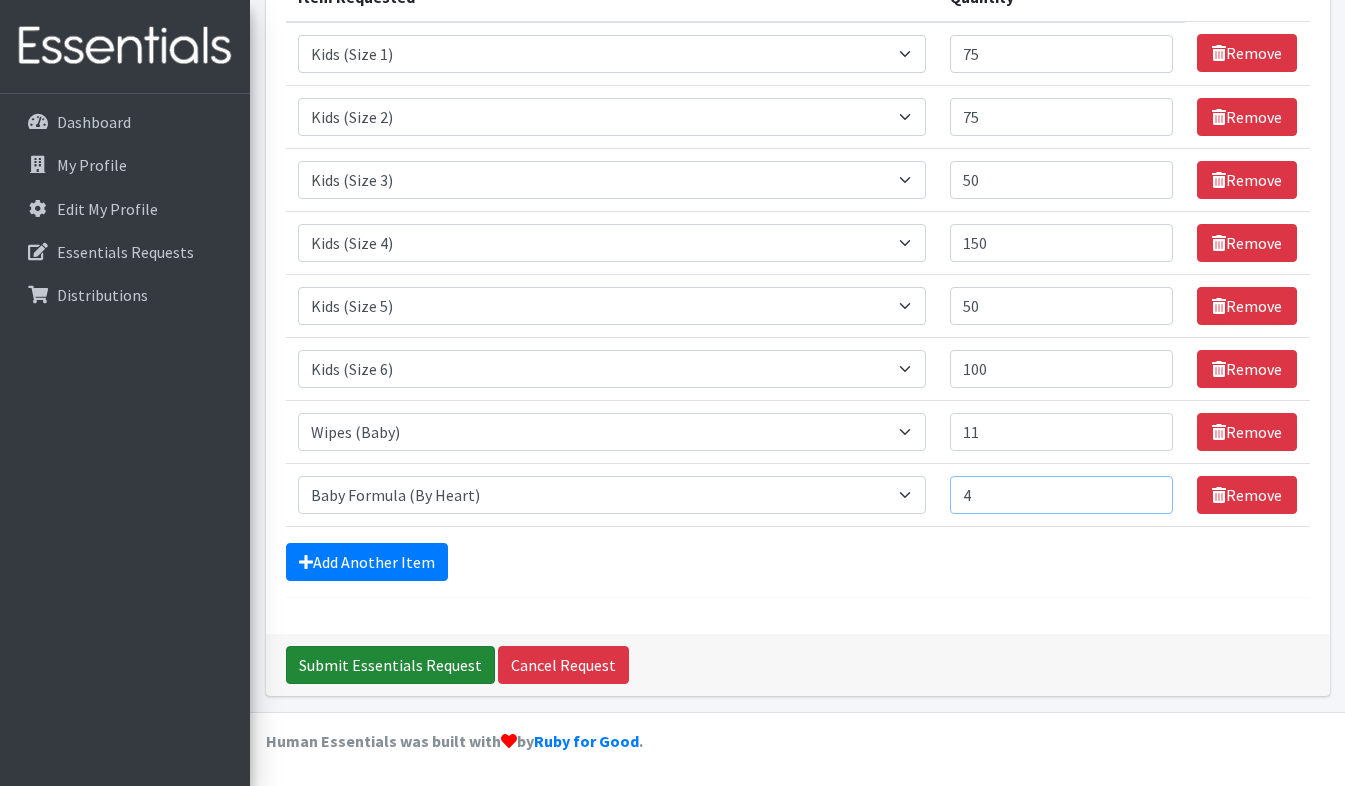type on "4" 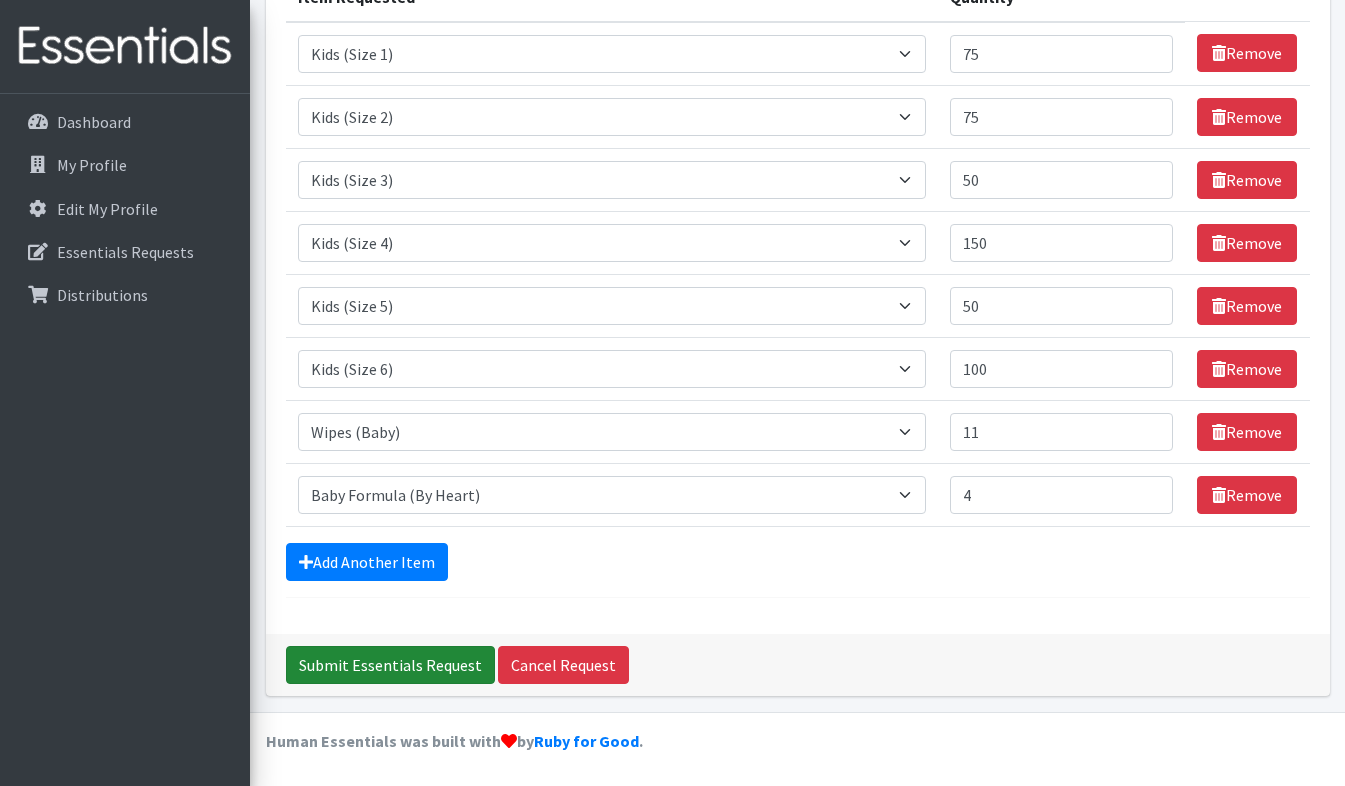 click on "Submit Essentials Request" at bounding box center [390, 665] 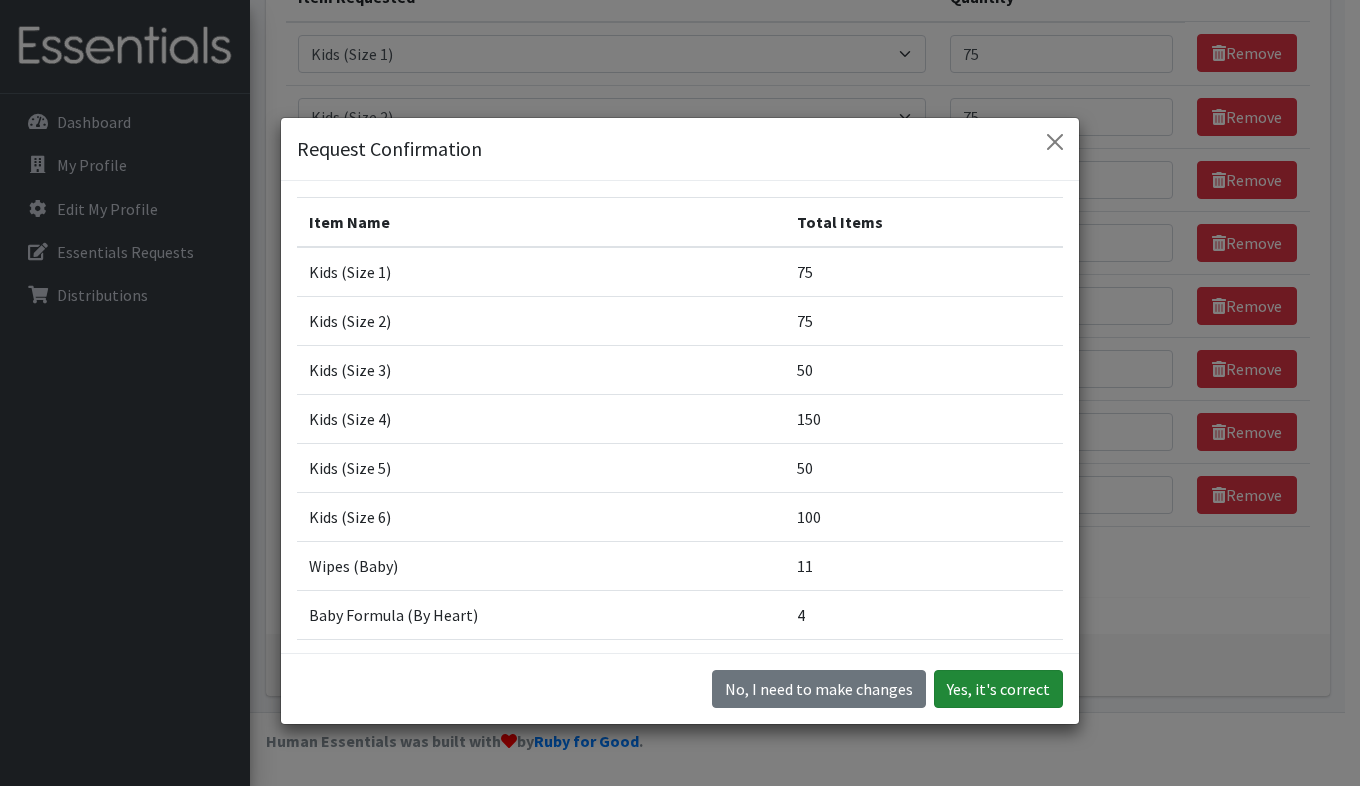 click on "Yes, it's correct" at bounding box center (998, 689) 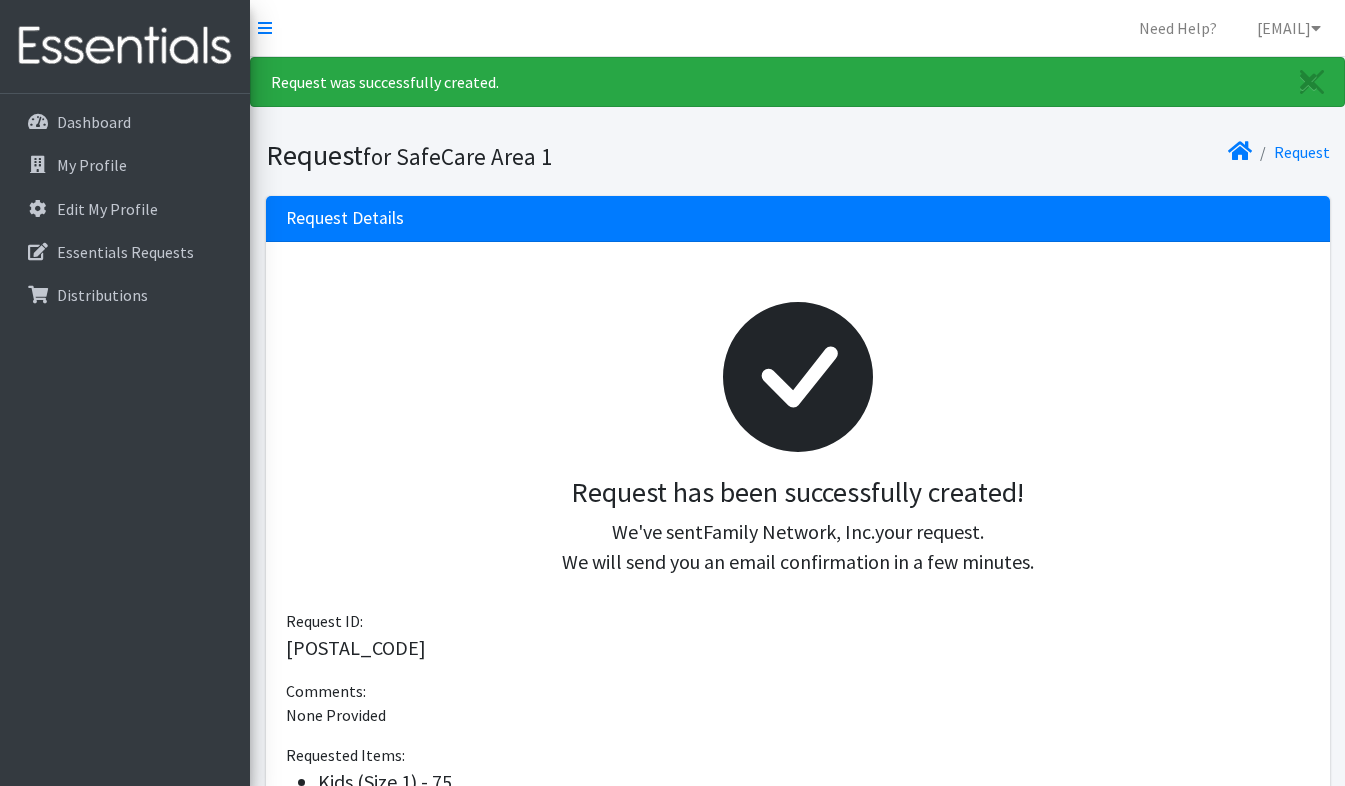 scroll, scrollTop: 0, scrollLeft: 0, axis: both 